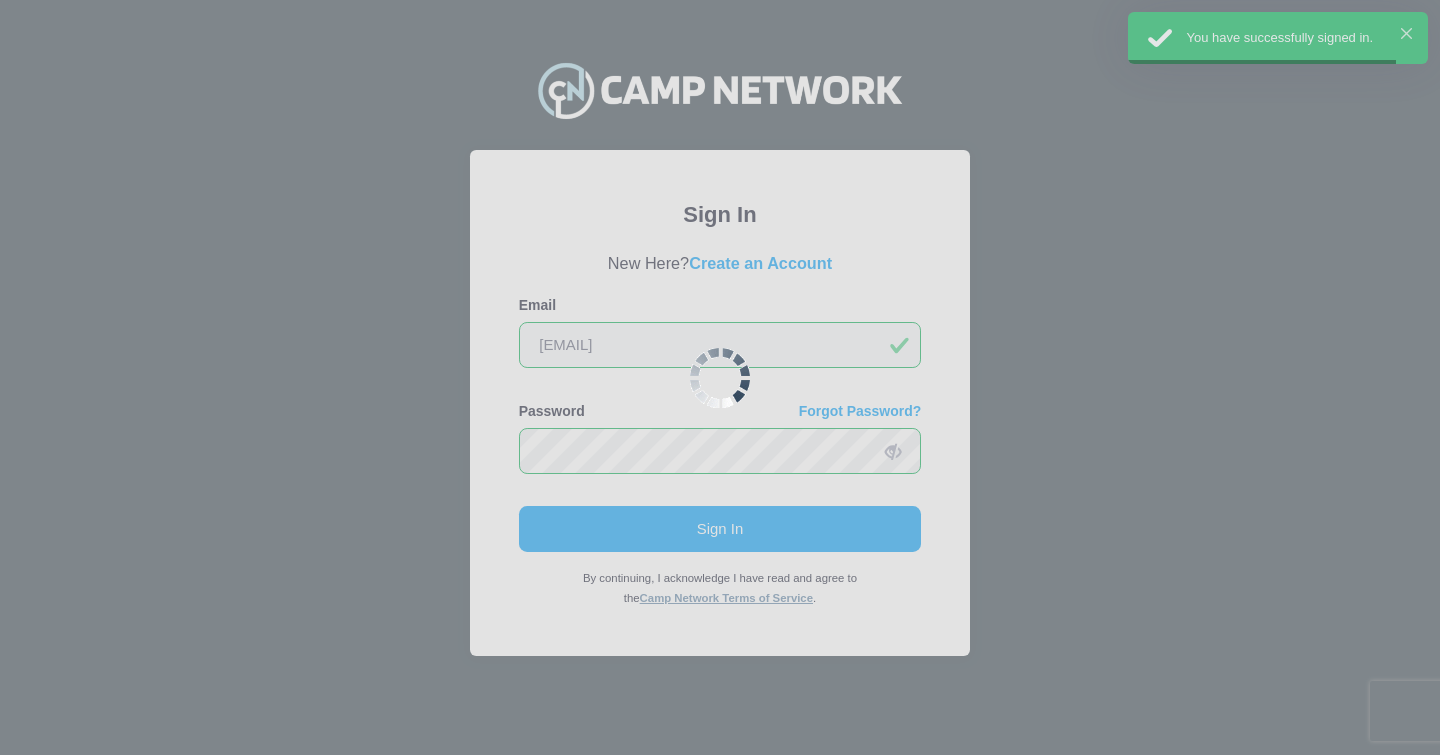 scroll, scrollTop: 0, scrollLeft: 0, axis: both 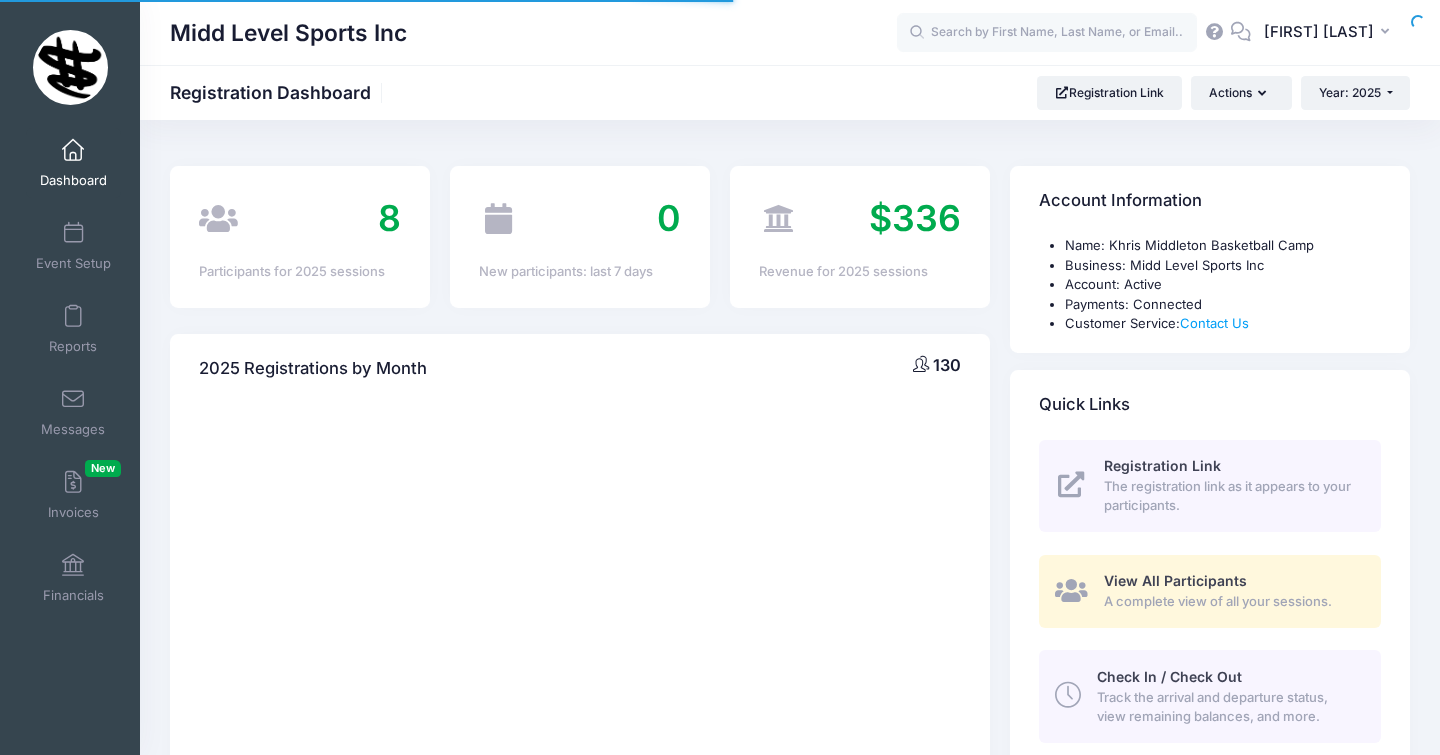 select 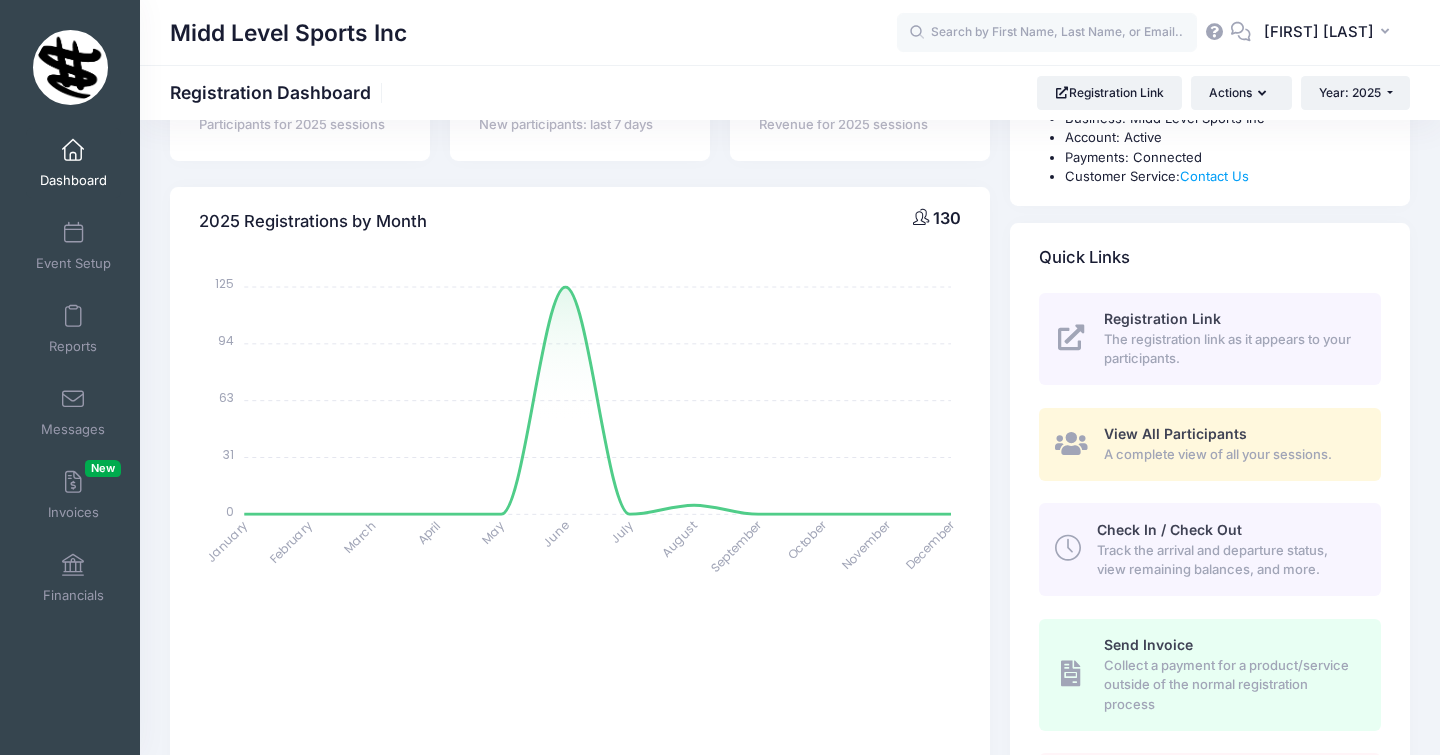 scroll, scrollTop: 159, scrollLeft: 0, axis: vertical 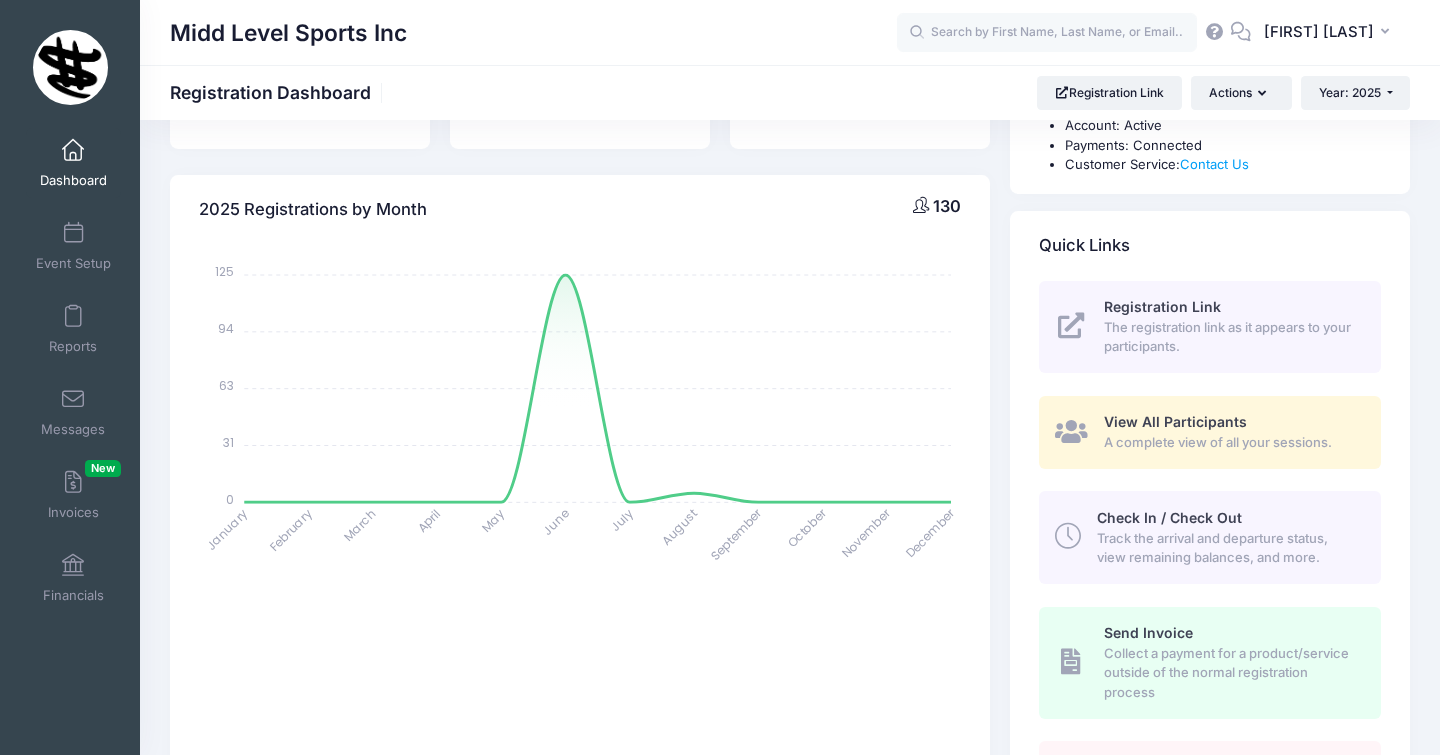 click on "A complete view of all your sessions." at bounding box center [1231, 443] 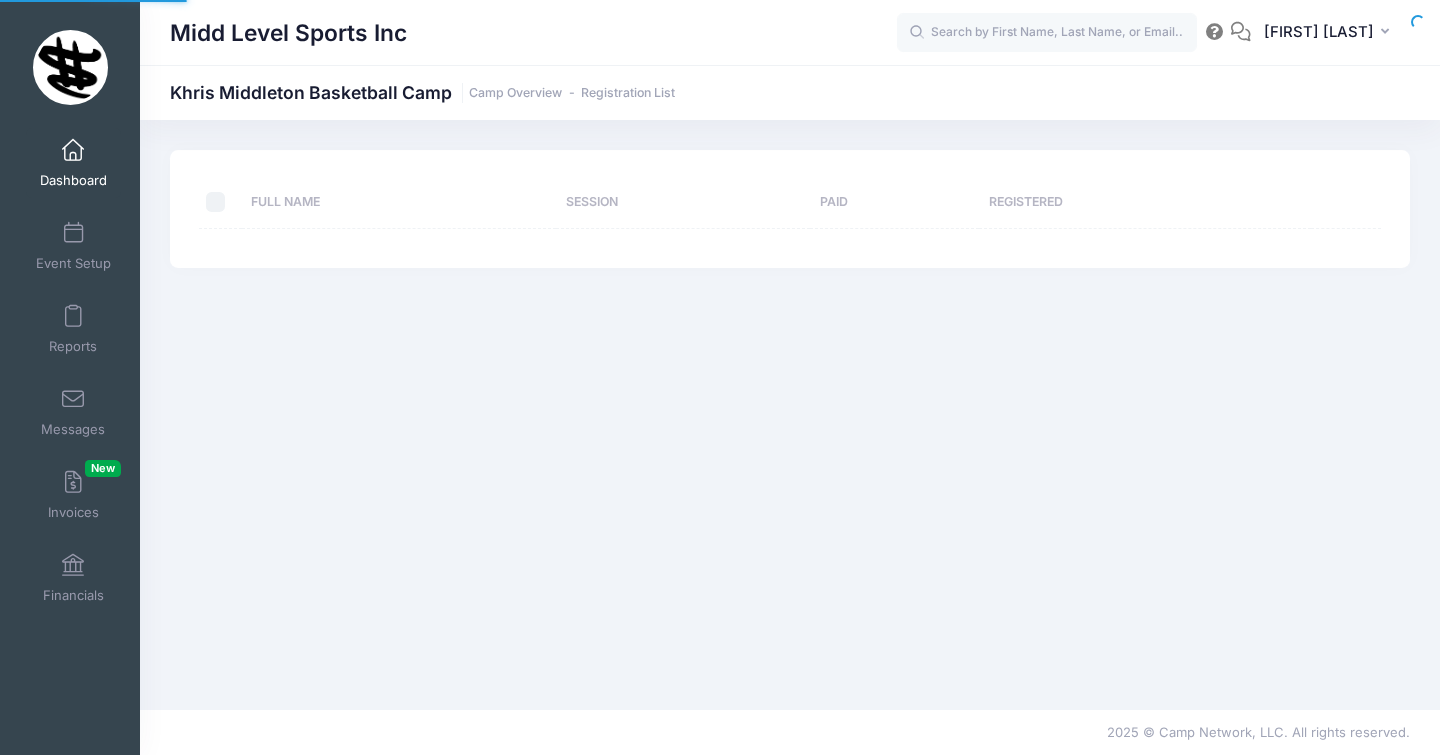 scroll, scrollTop: 0, scrollLeft: 0, axis: both 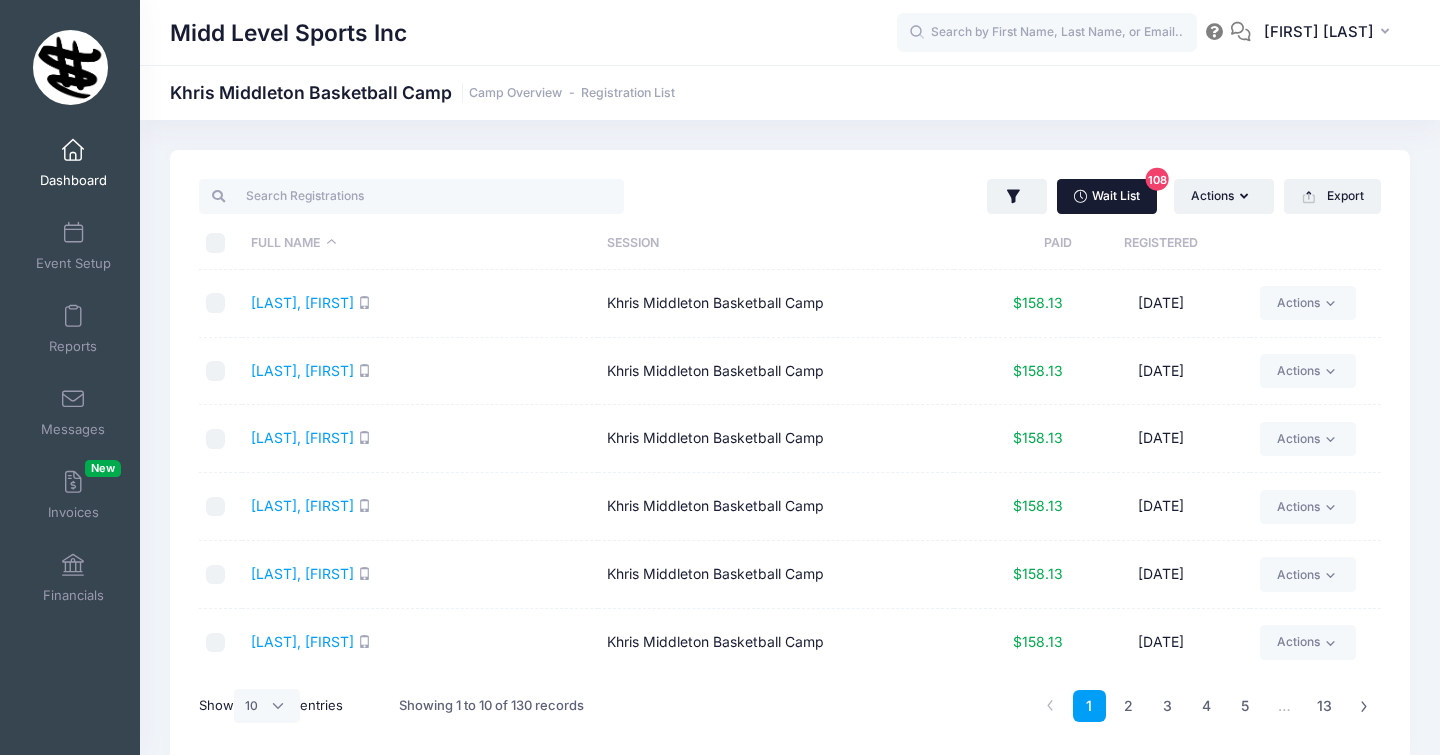 click on "Wait List
108" at bounding box center [1107, 196] 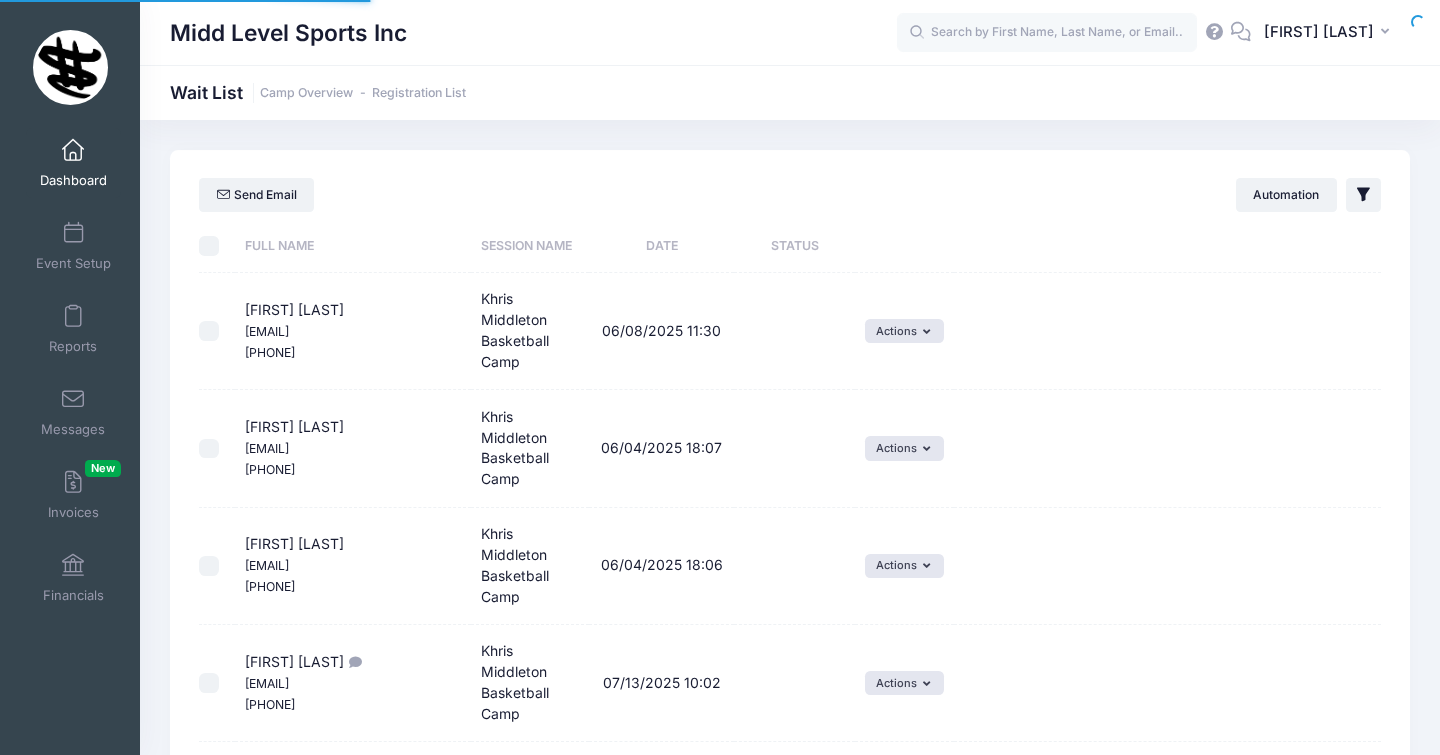 select on "50" 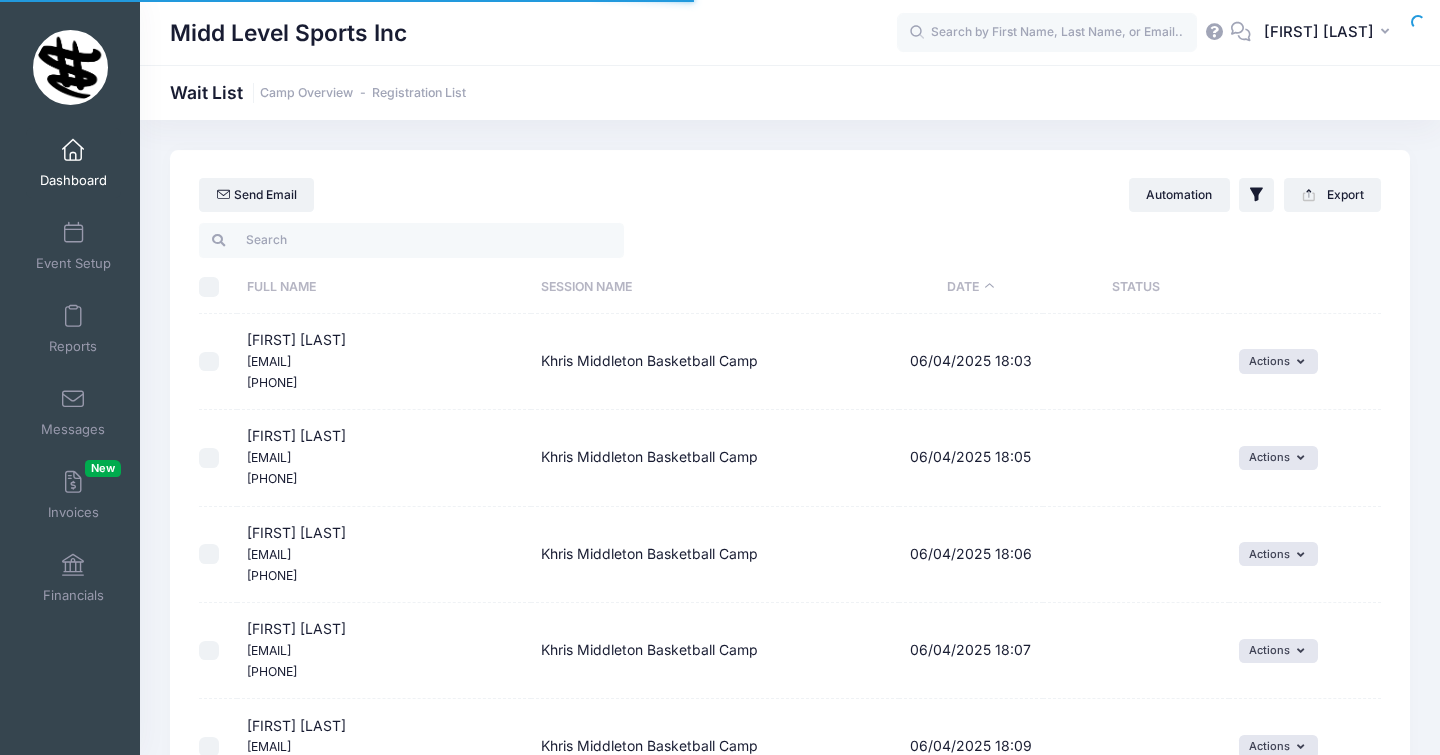 scroll, scrollTop: 0, scrollLeft: 0, axis: both 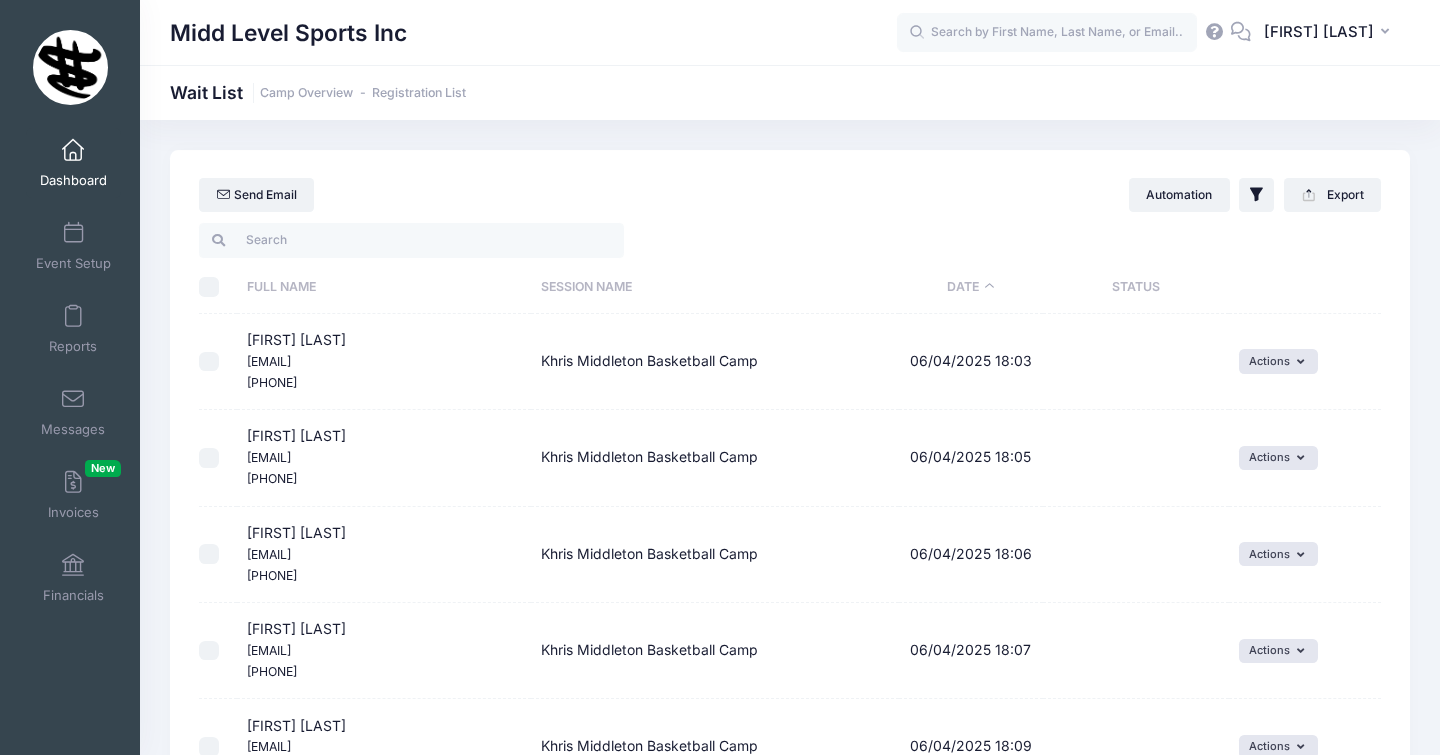 click on "Date" at bounding box center [971, 287] 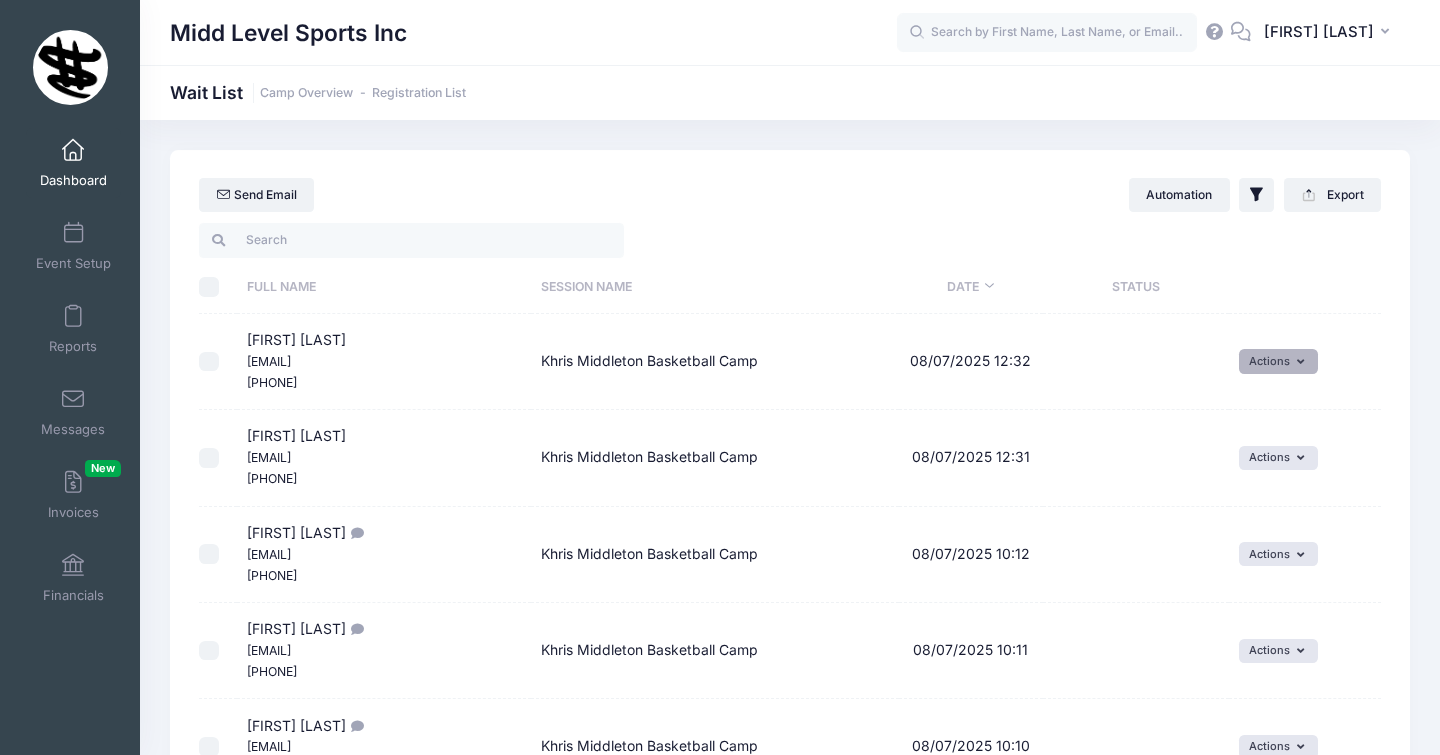 click on "Actions" at bounding box center [1278, 361] 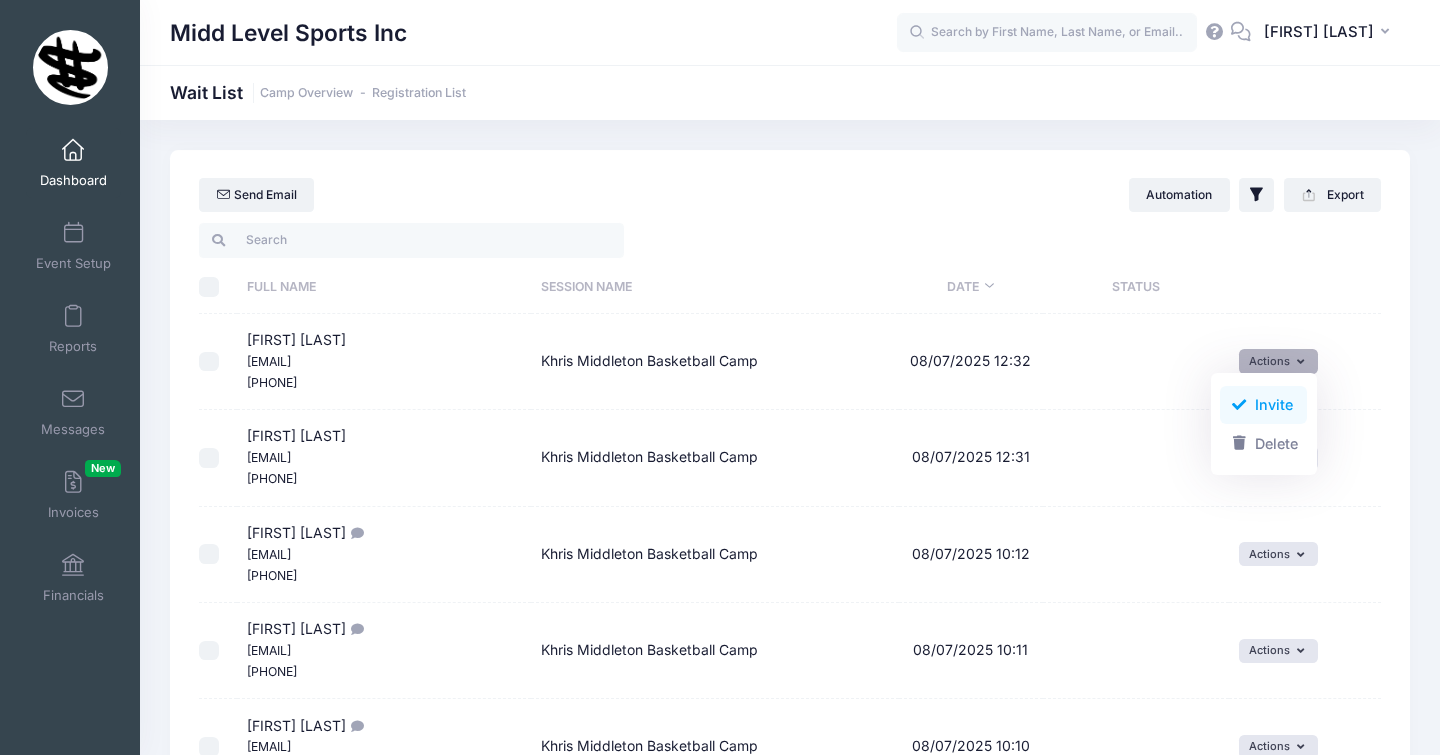 click on "Invite" at bounding box center [1263, 405] 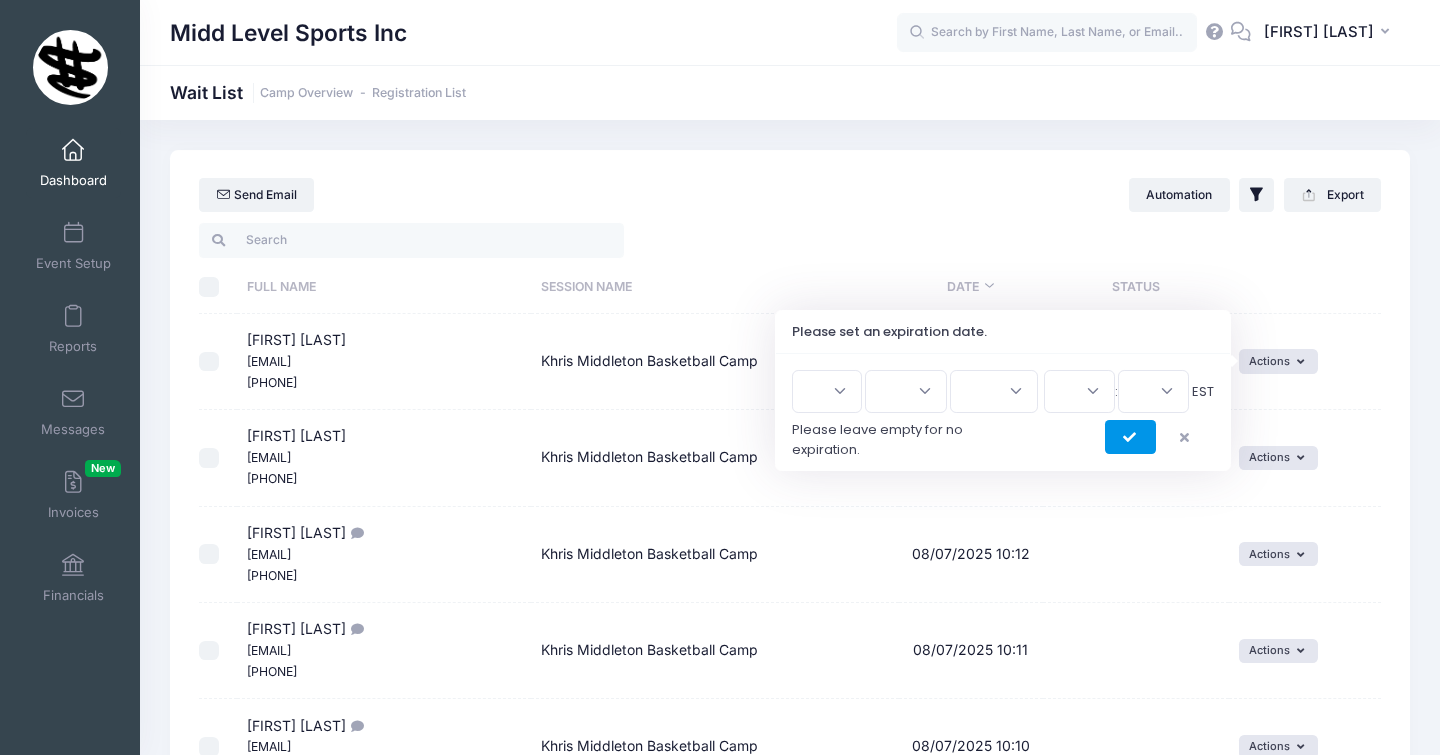 click at bounding box center (1131, 438) 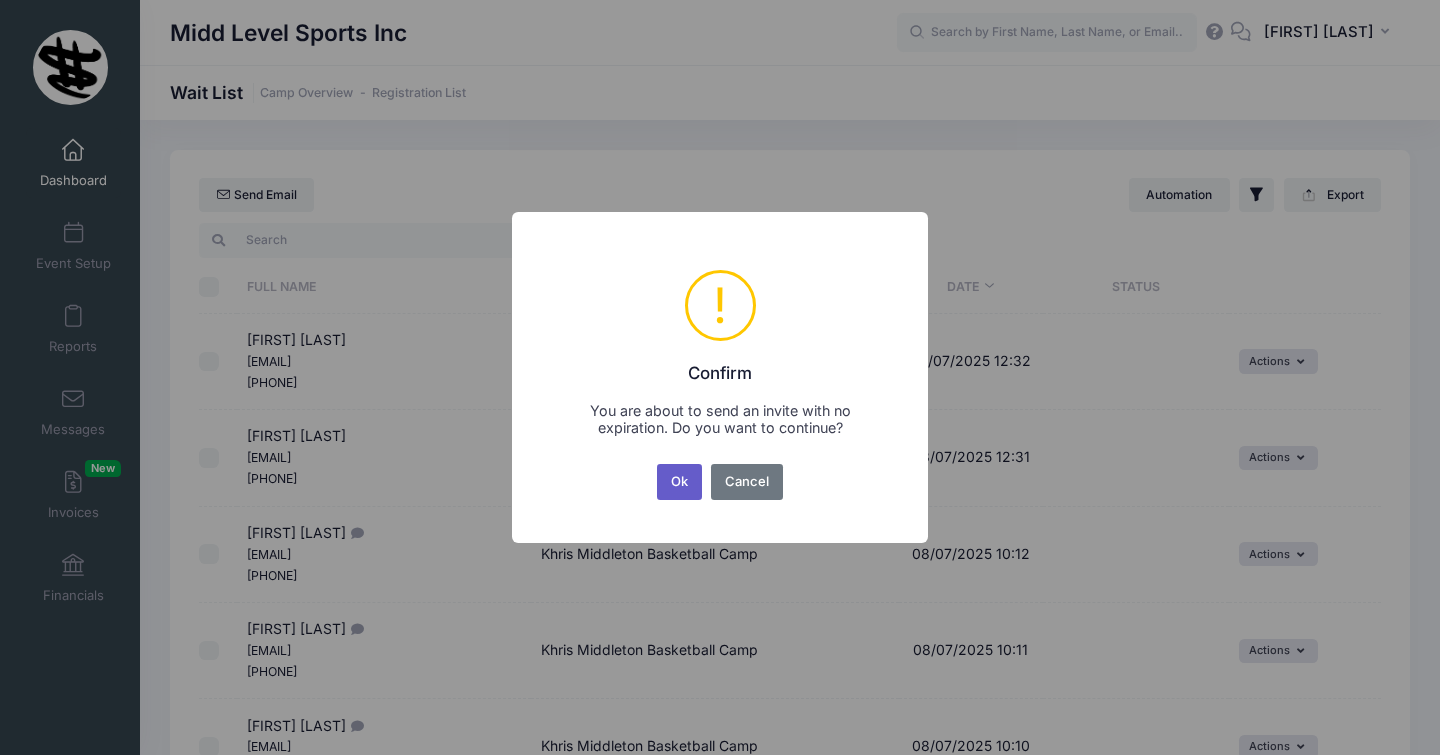 click on "Ok" at bounding box center (680, 482) 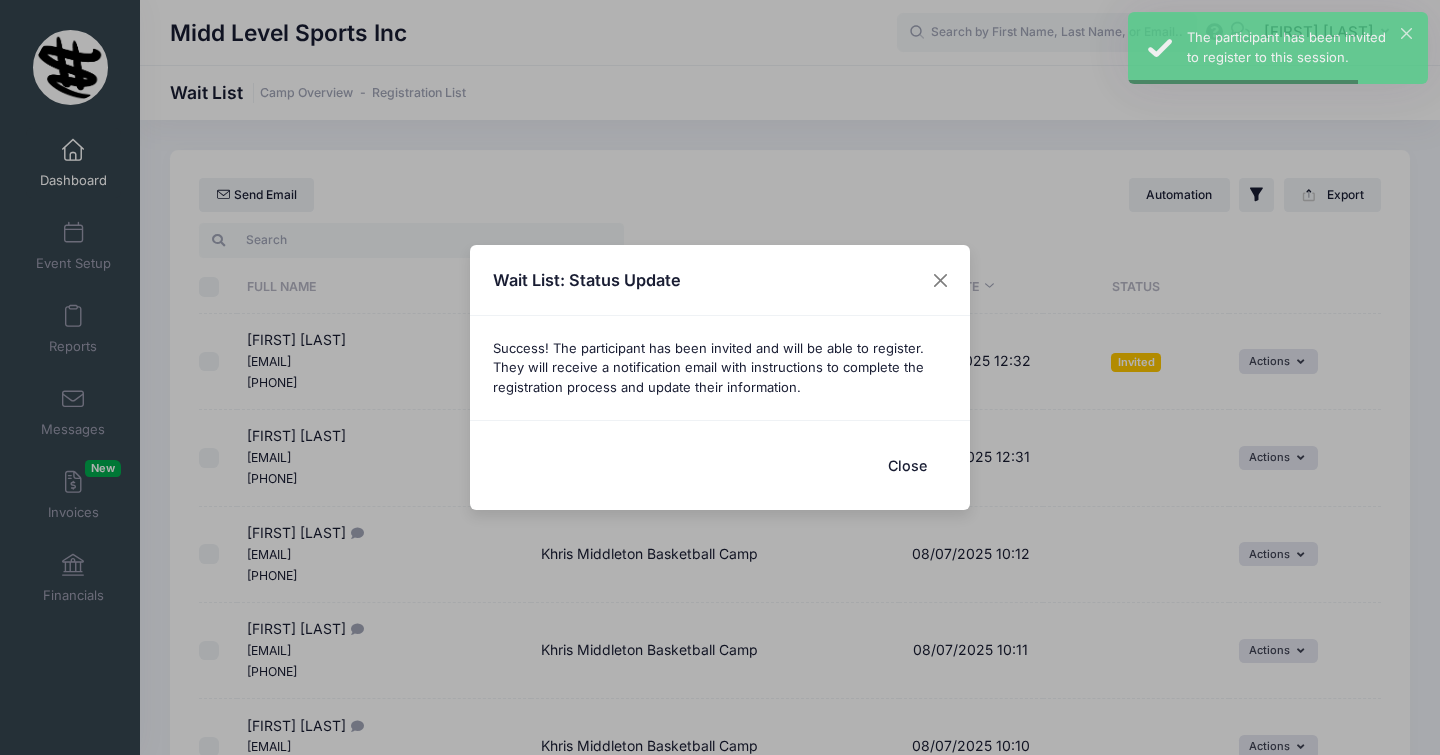 click on "Close" at bounding box center (907, 465) 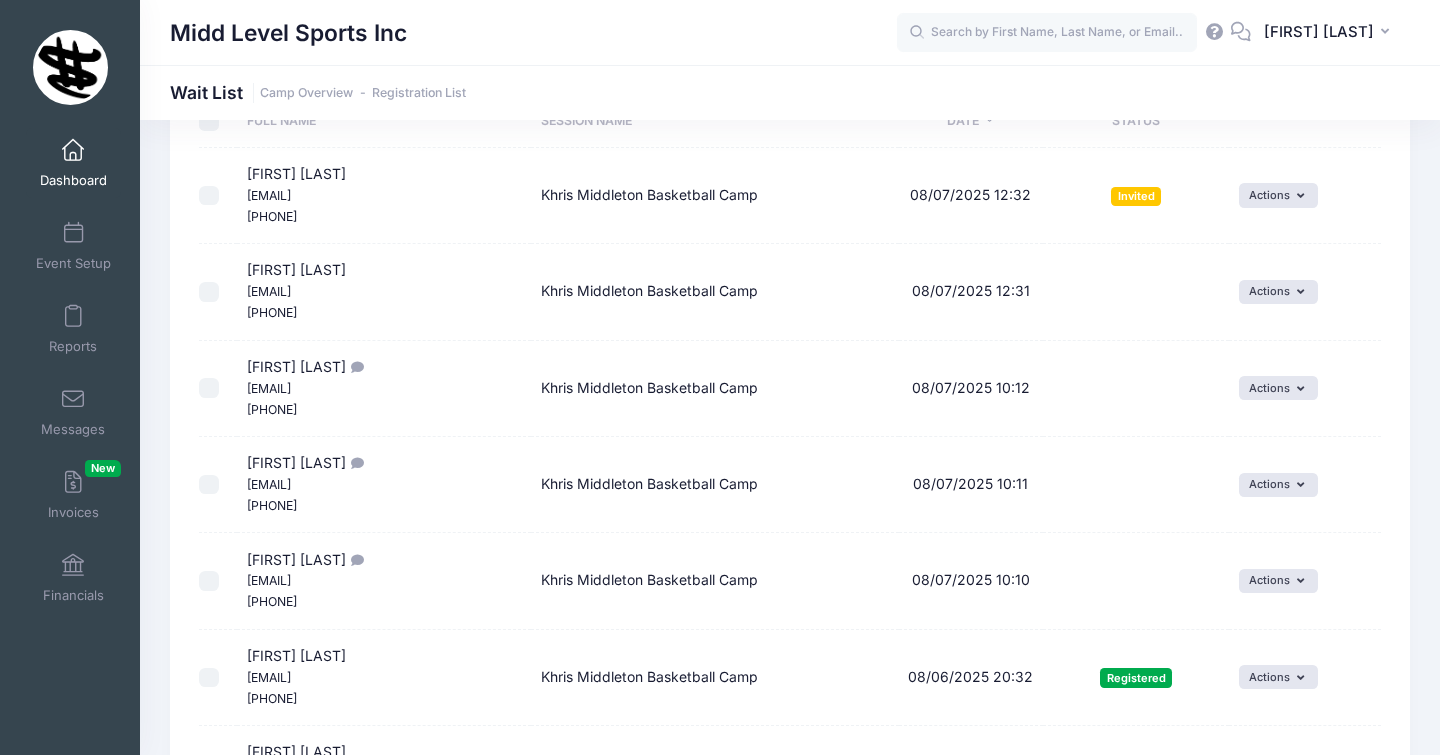 scroll, scrollTop: 198, scrollLeft: 0, axis: vertical 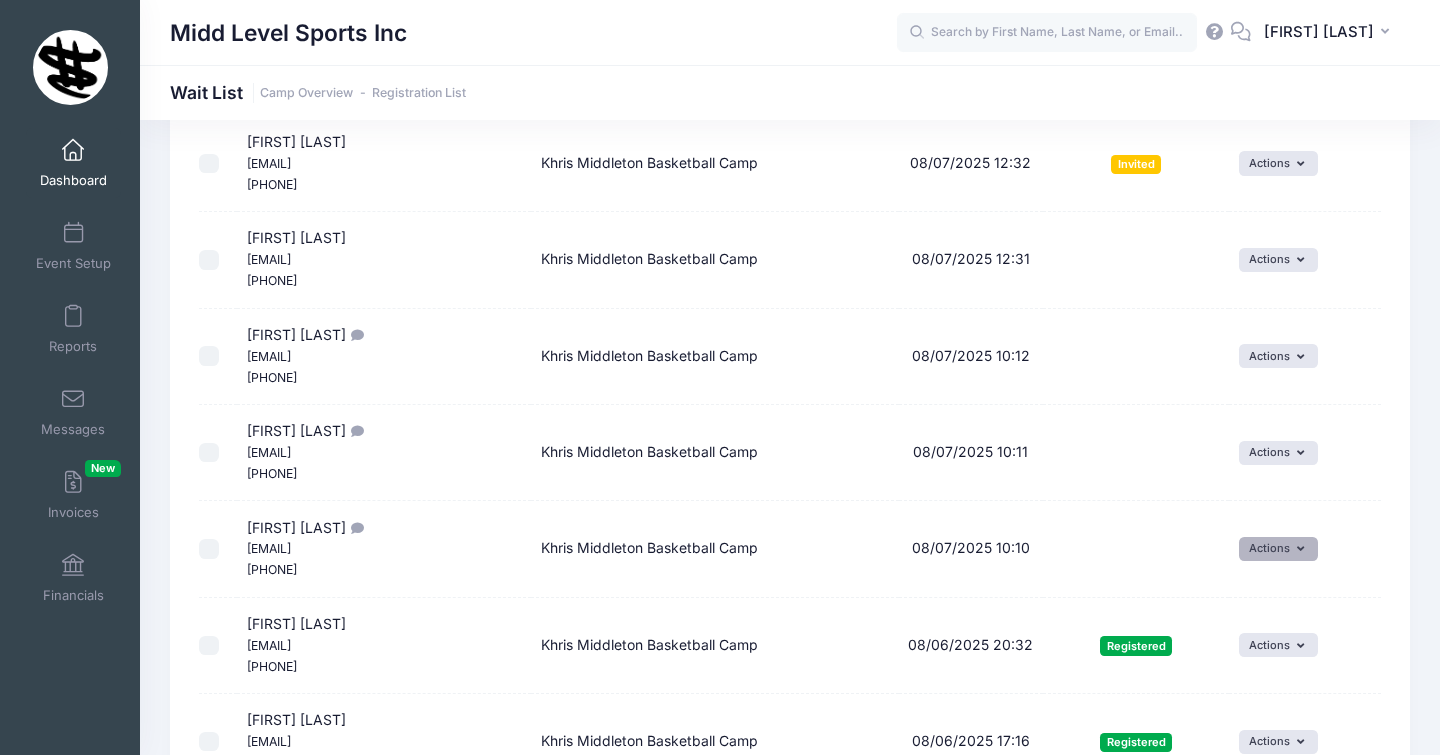 click on "Actions" at bounding box center (1278, 549) 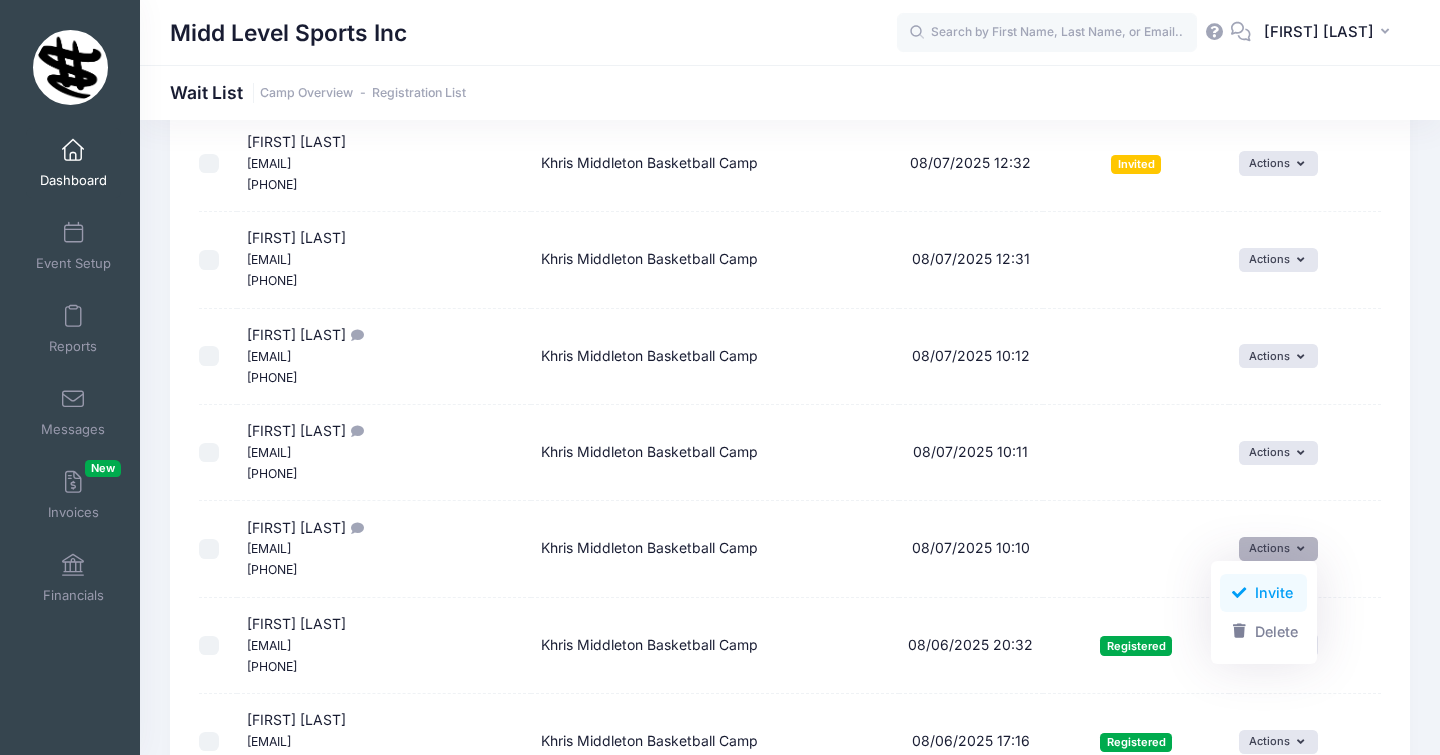 click on "Invite" at bounding box center (1263, 593) 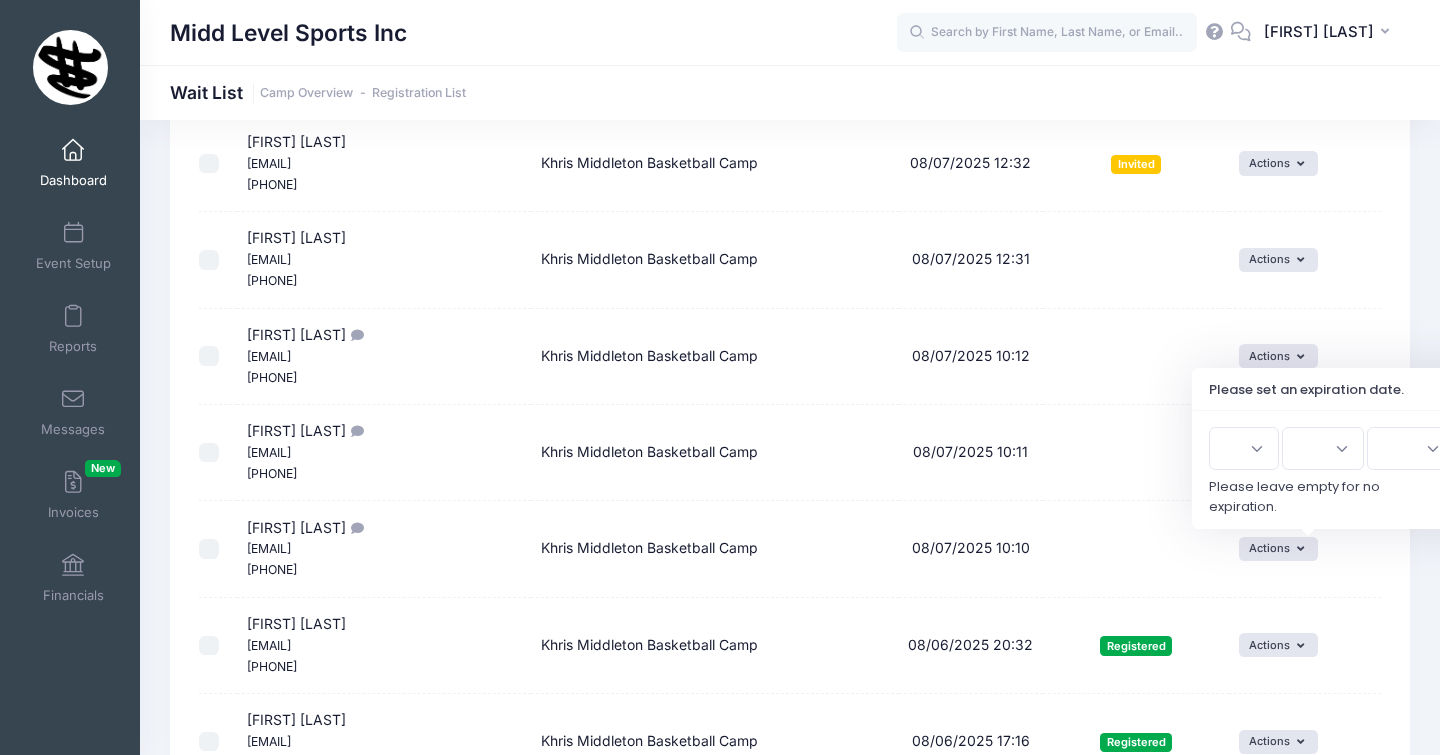 scroll, scrollTop: 0, scrollLeft: 0, axis: both 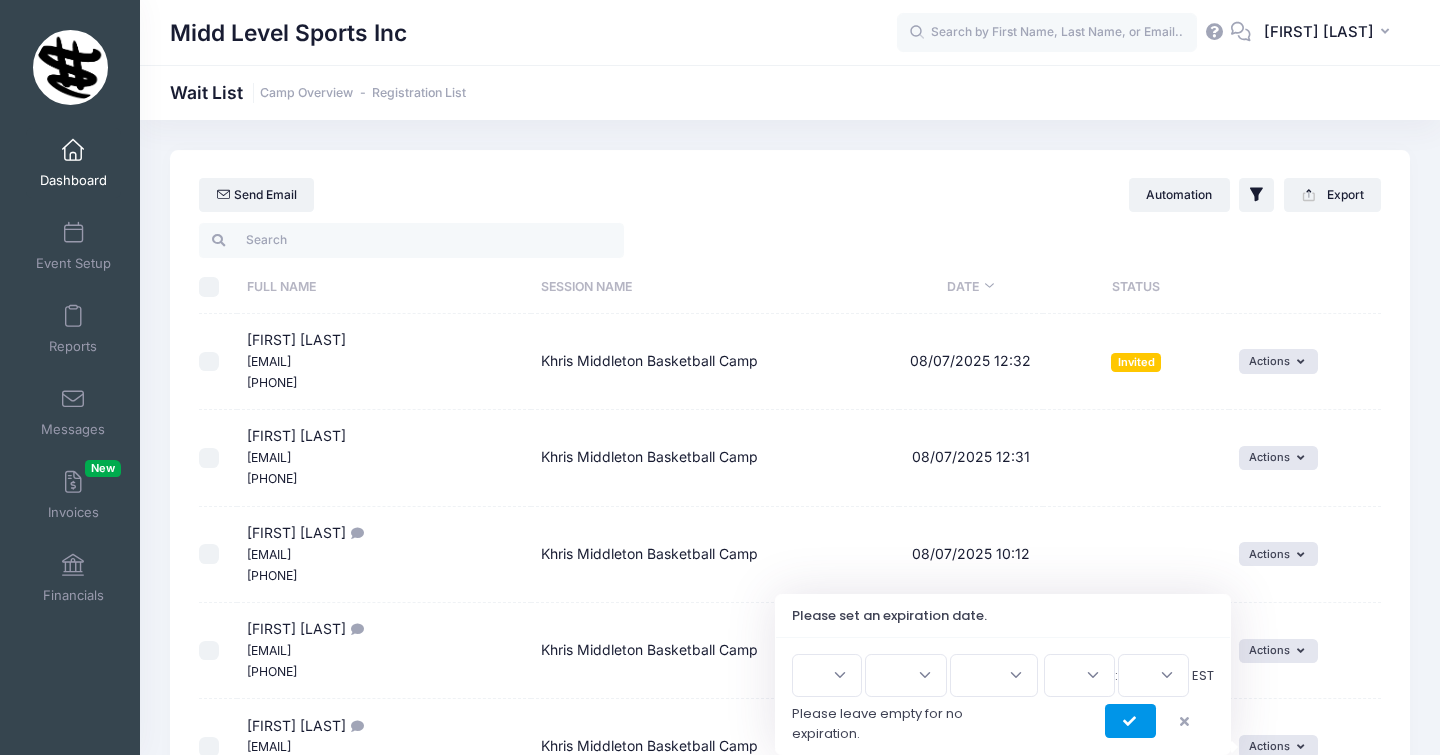 click at bounding box center [1130, 721] 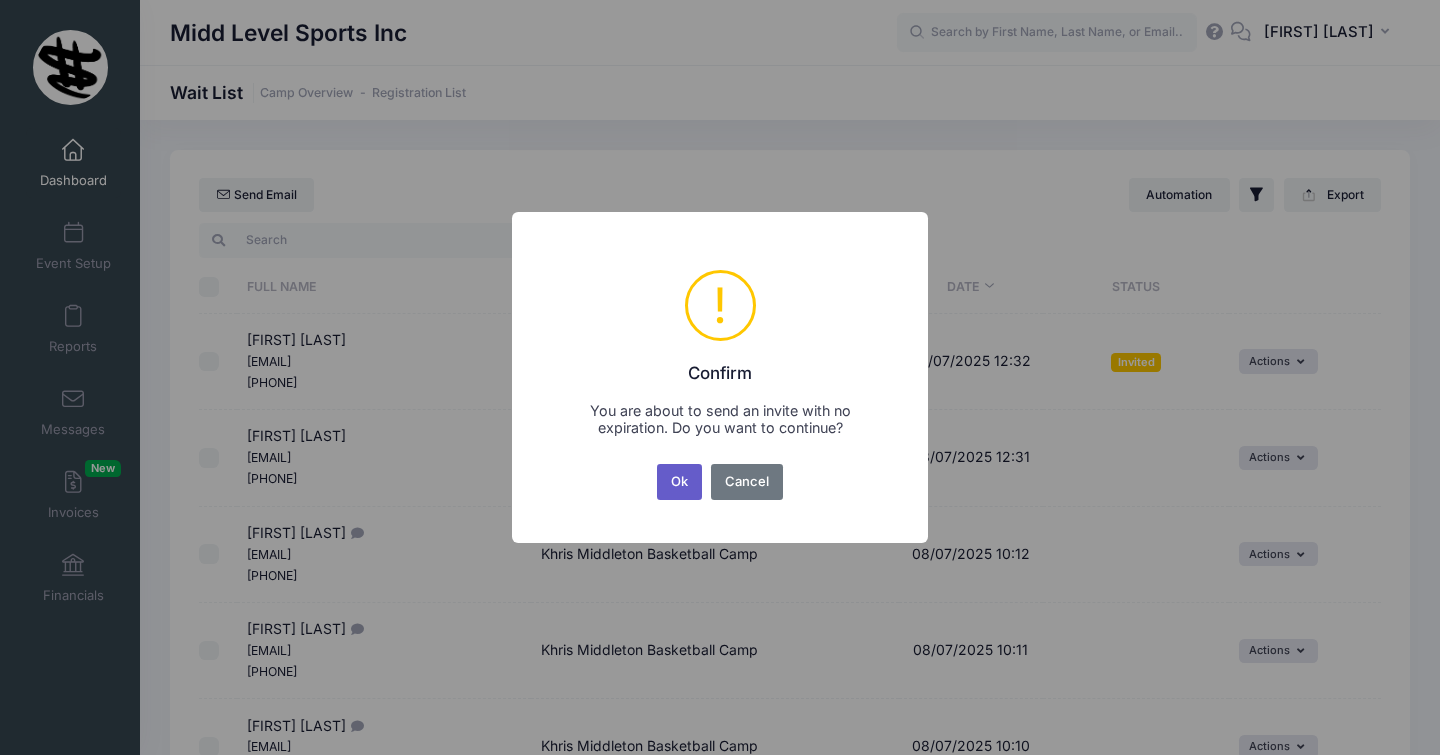 click on "Ok" at bounding box center (680, 482) 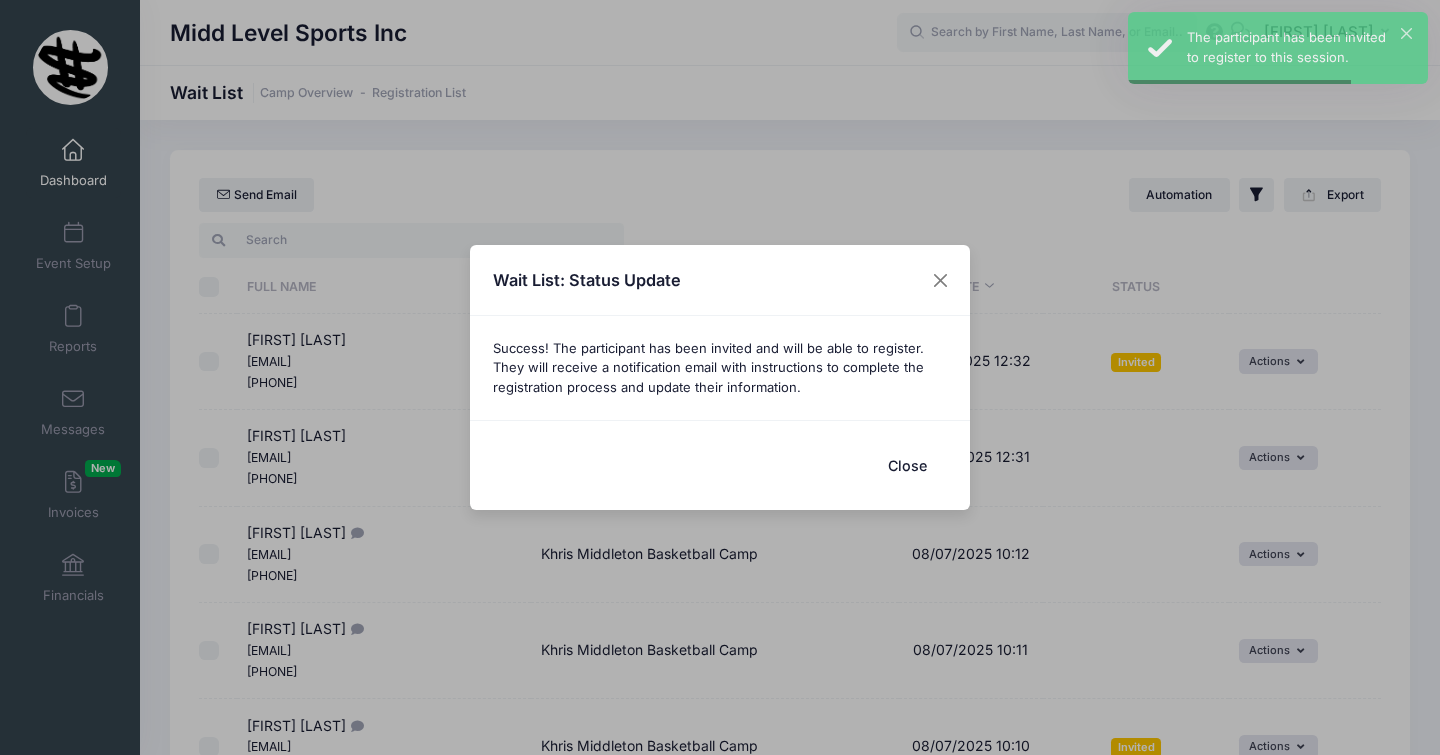click on "Close" at bounding box center [907, 465] 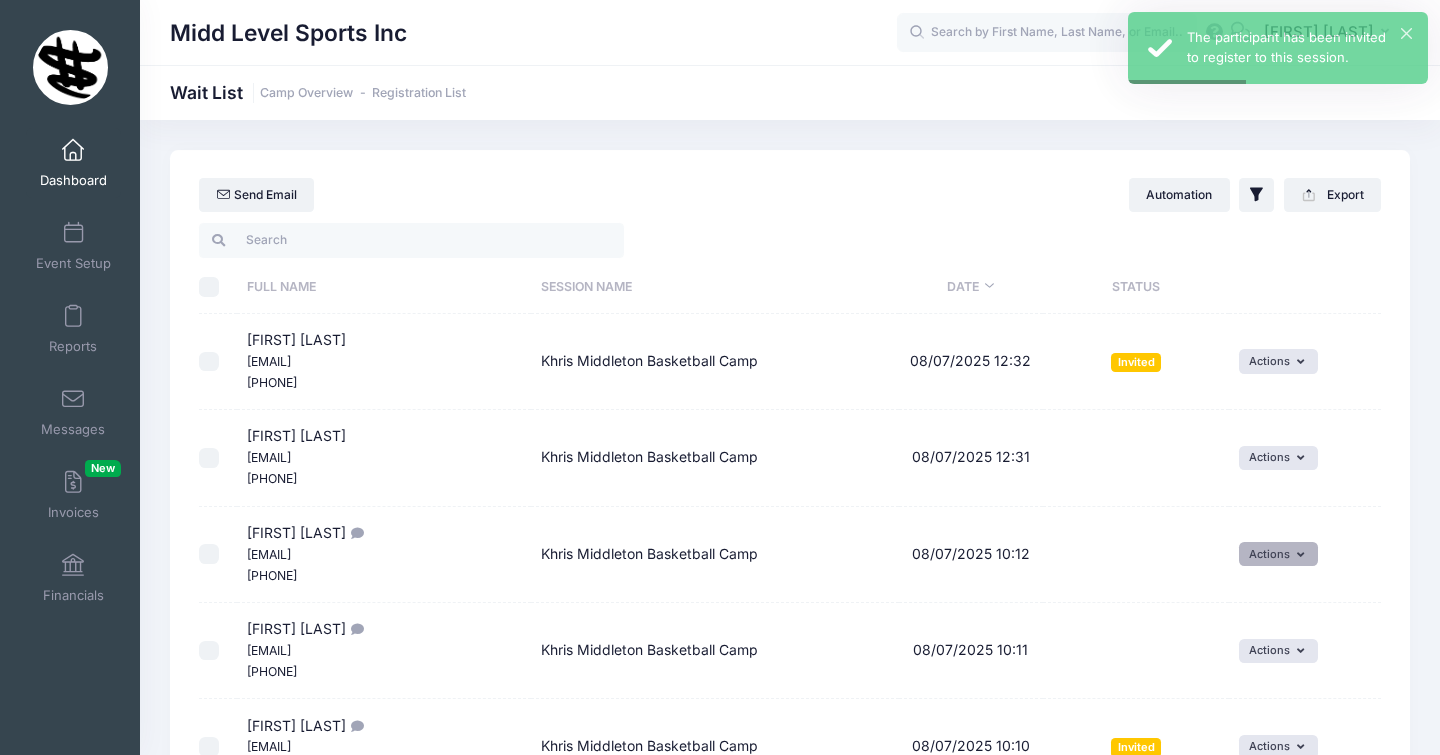 click on "Actions" at bounding box center [1278, 554] 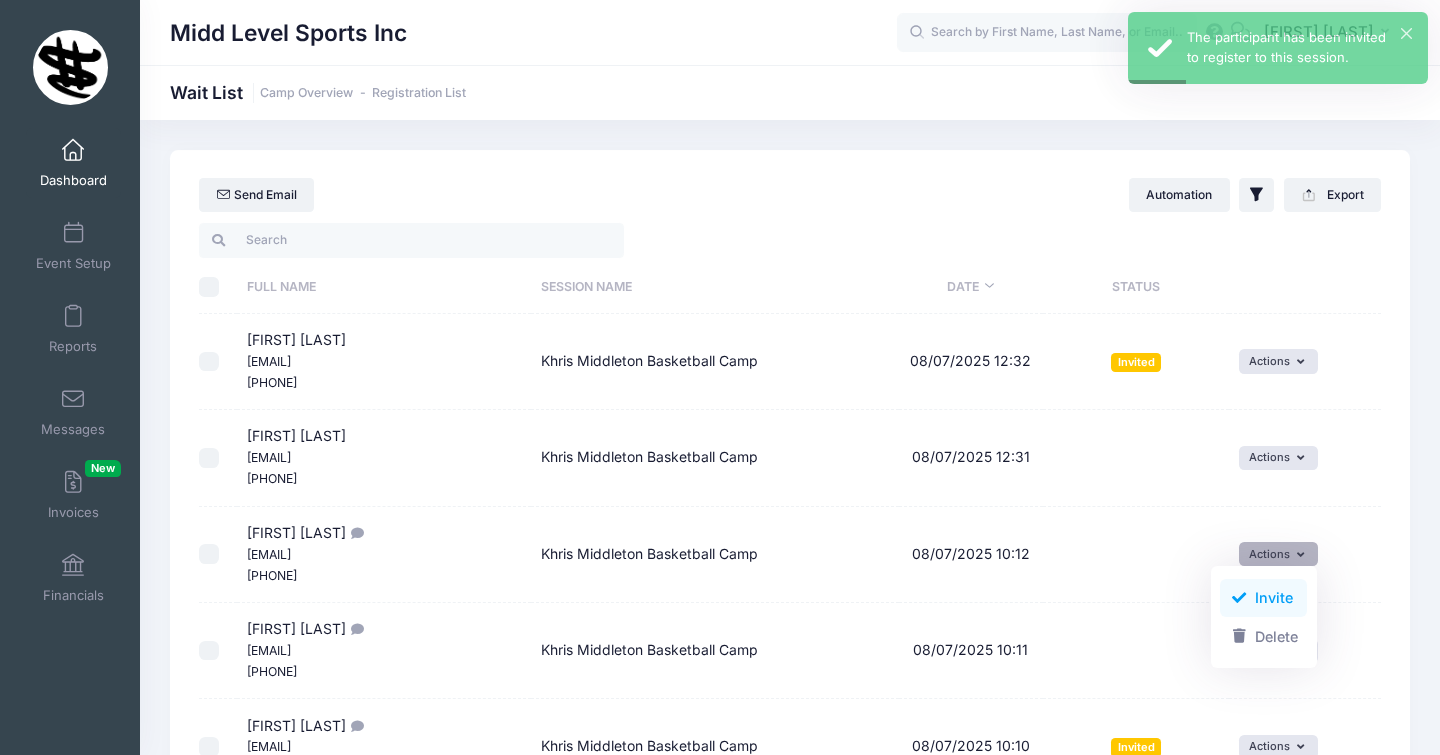 click on "Invite" at bounding box center [1263, 598] 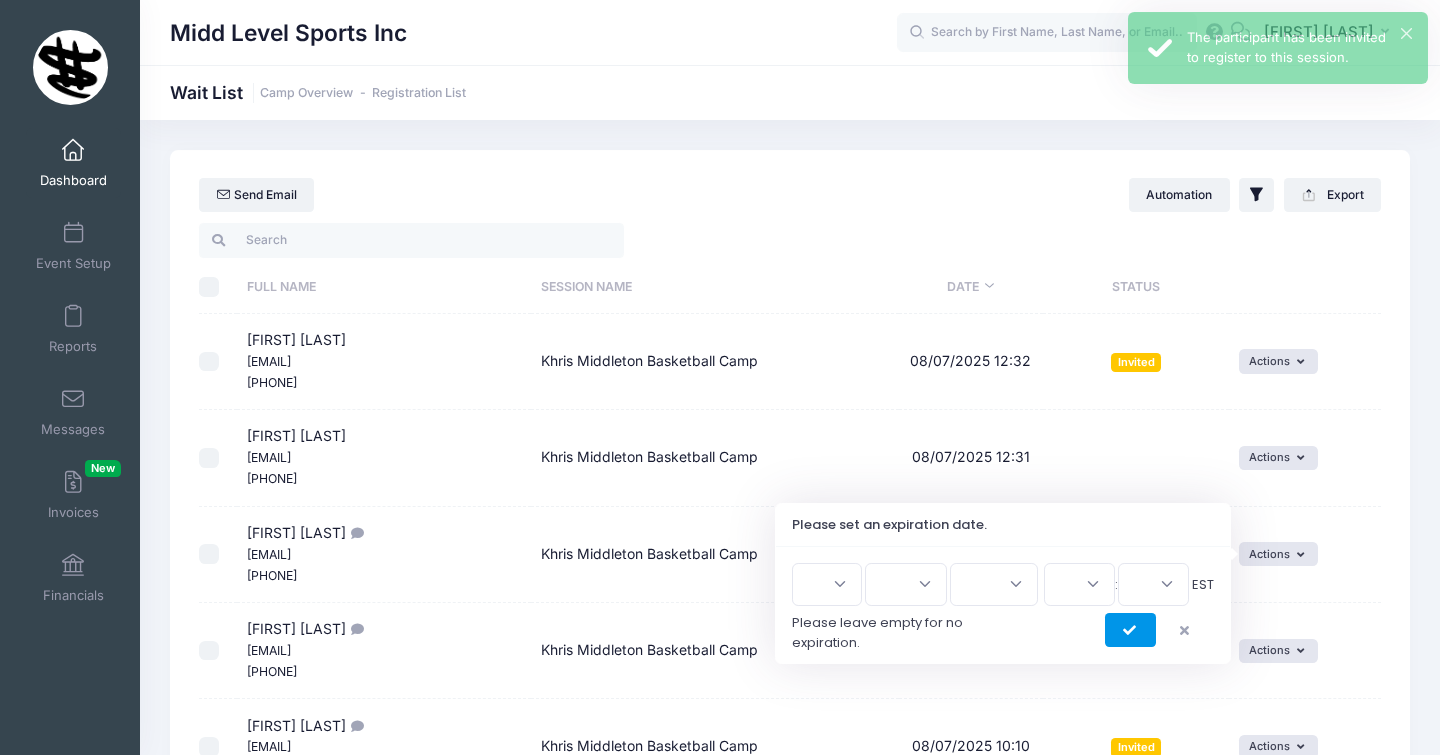 click at bounding box center (1130, 630) 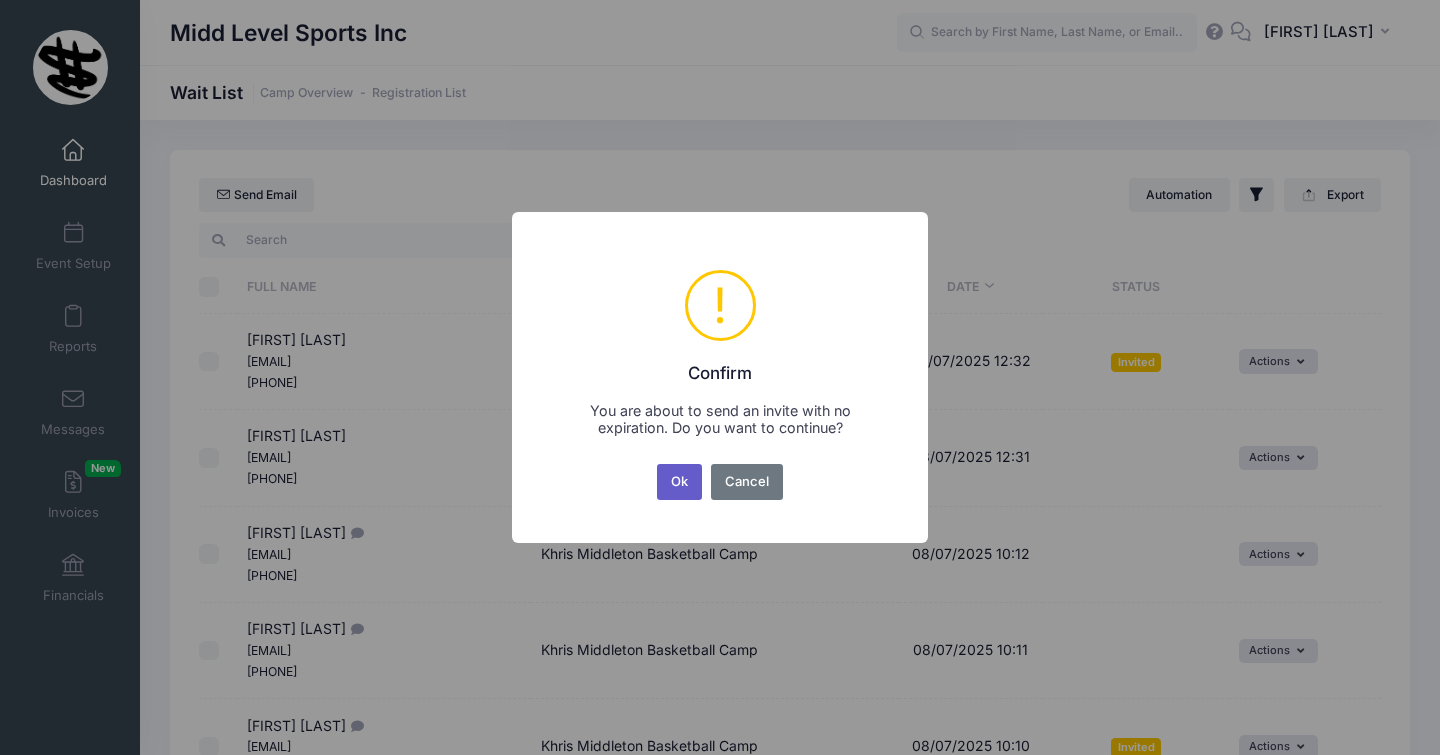 click on "Ok" at bounding box center (680, 482) 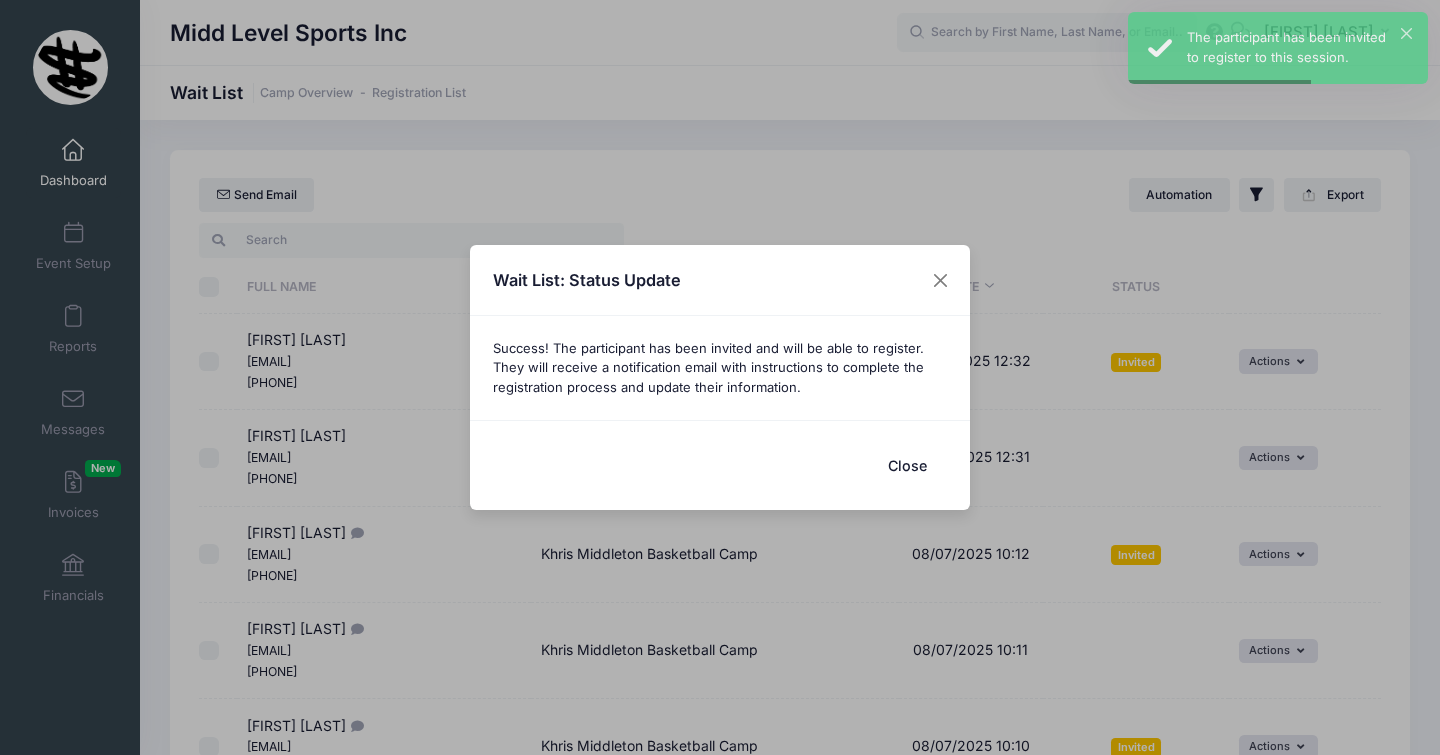 click on "Close" at bounding box center (907, 465) 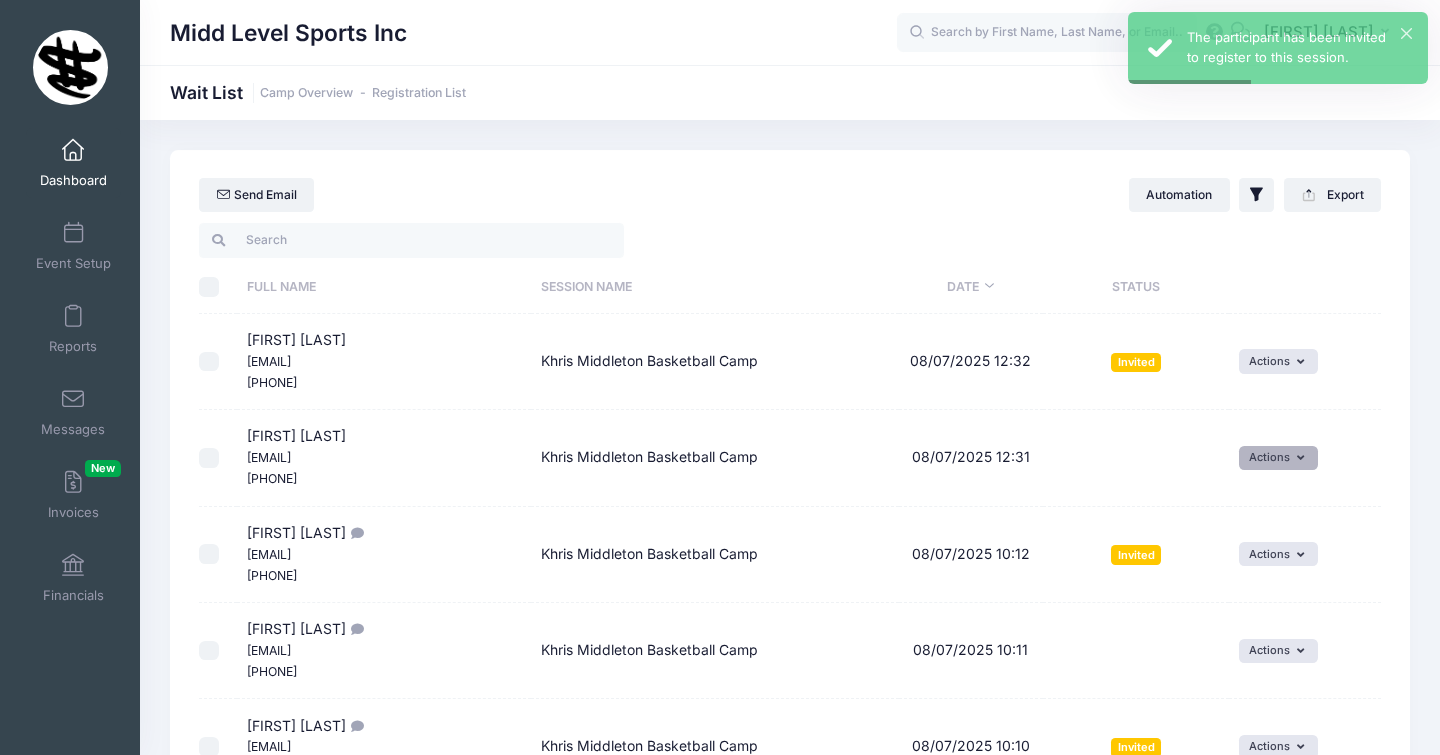 click on "Actions" at bounding box center [1278, 458] 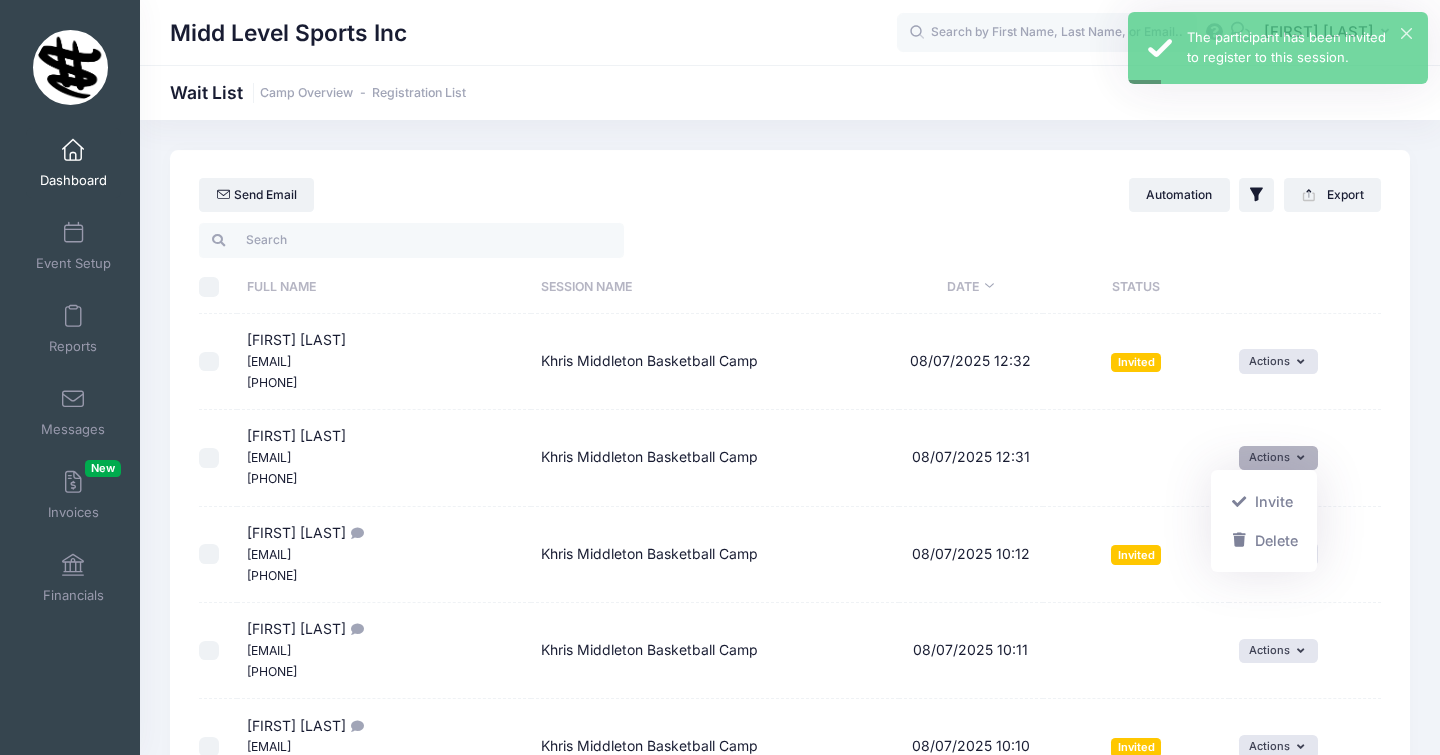 click on "Actions      Invite
Resend Invitation
Edit Expiration
Uninvite
Delete" at bounding box center (1305, 458) 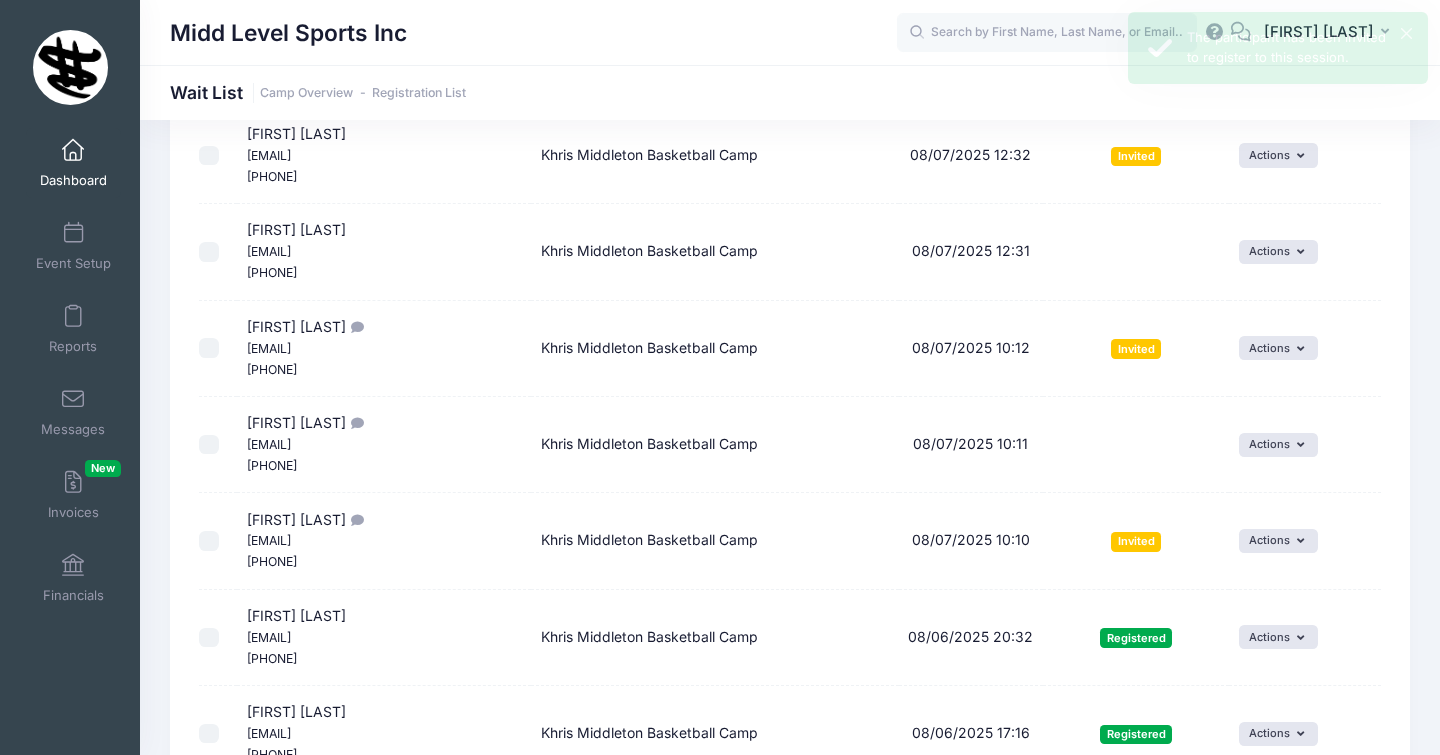 scroll, scrollTop: 214, scrollLeft: 0, axis: vertical 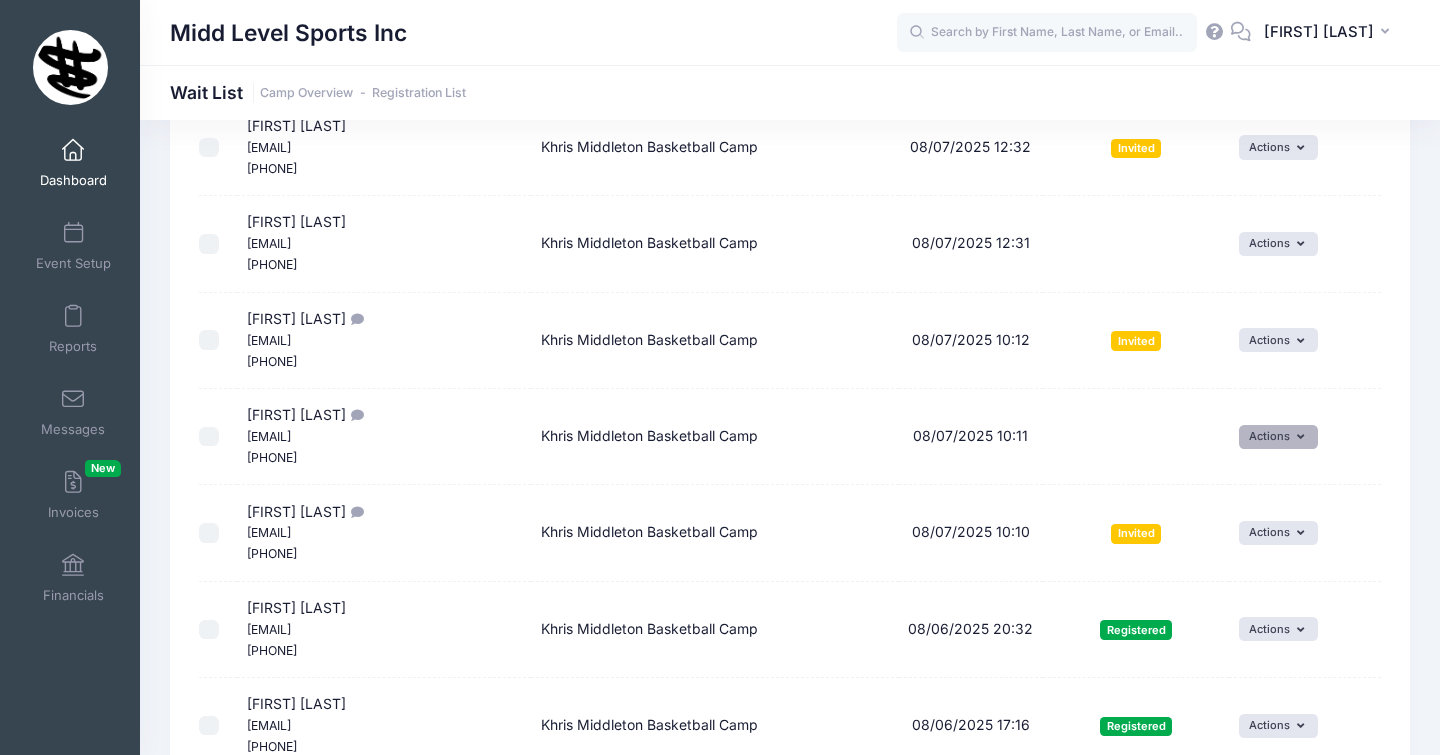 click on "Actions" at bounding box center [1278, 437] 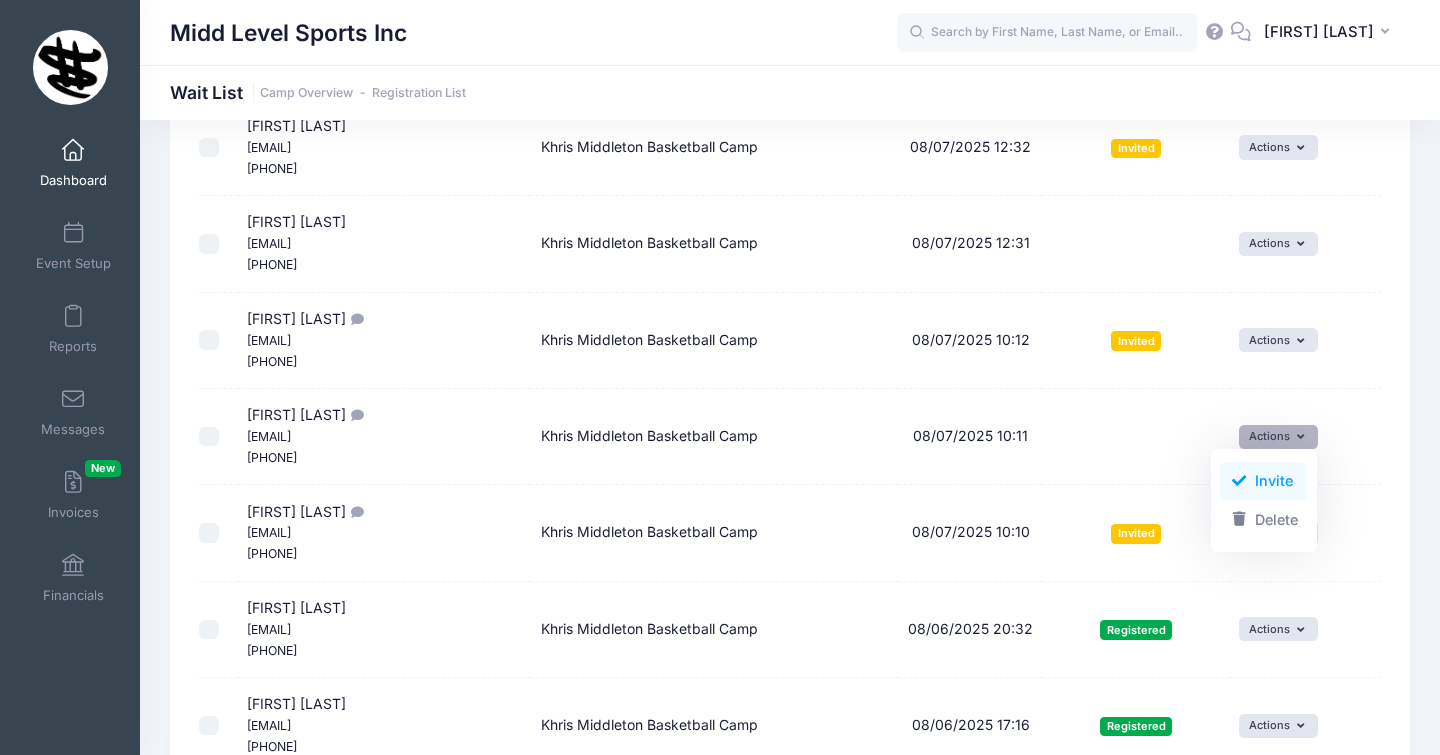 click on "Invite" at bounding box center [1263, 481] 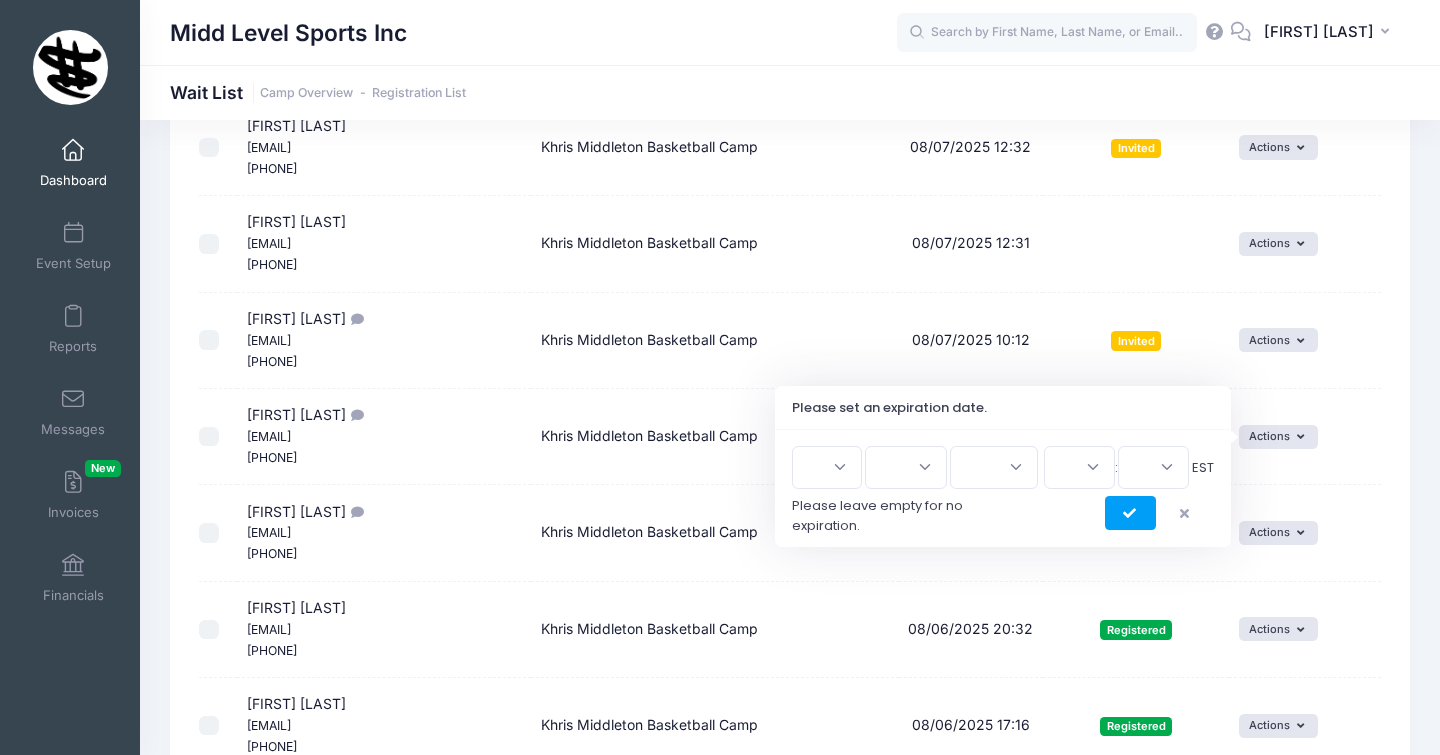 scroll, scrollTop: 0, scrollLeft: 0, axis: both 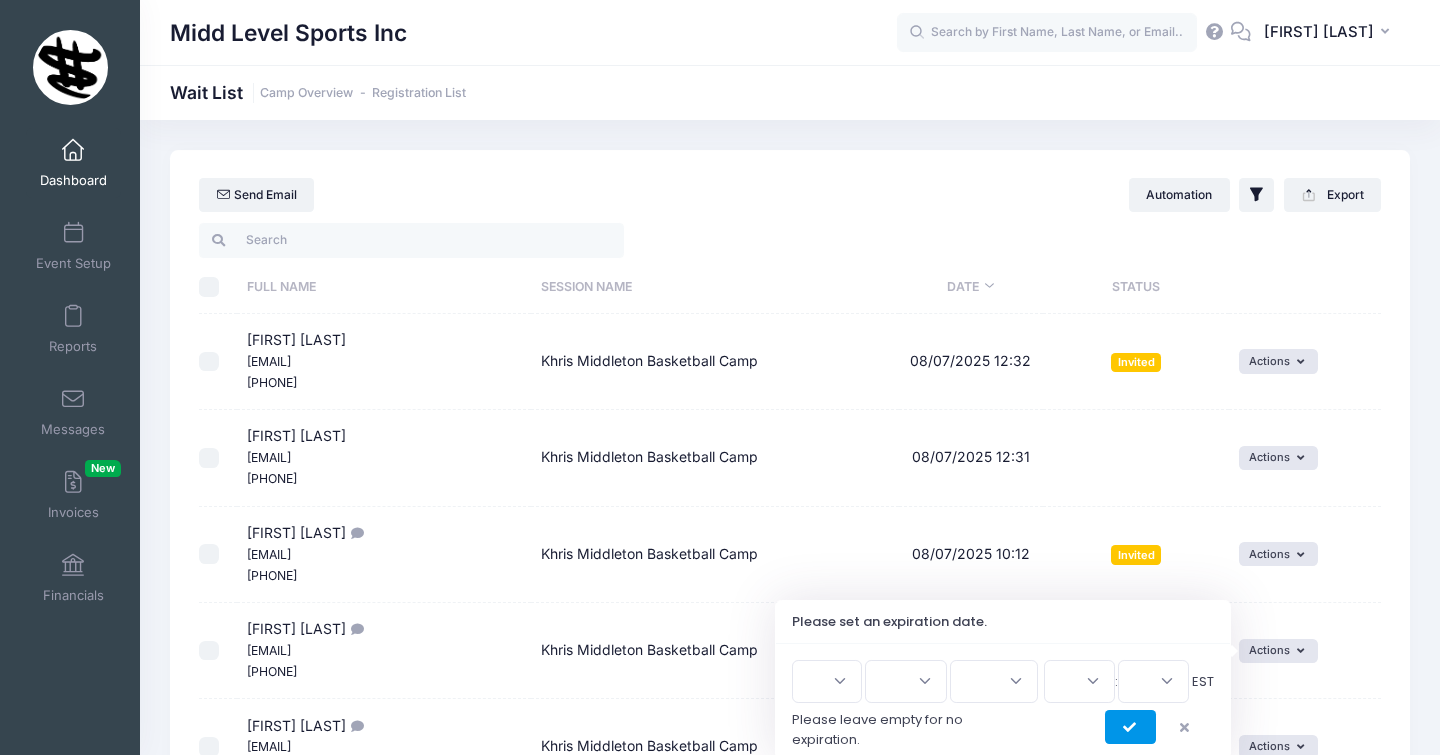 click at bounding box center (1130, 727) 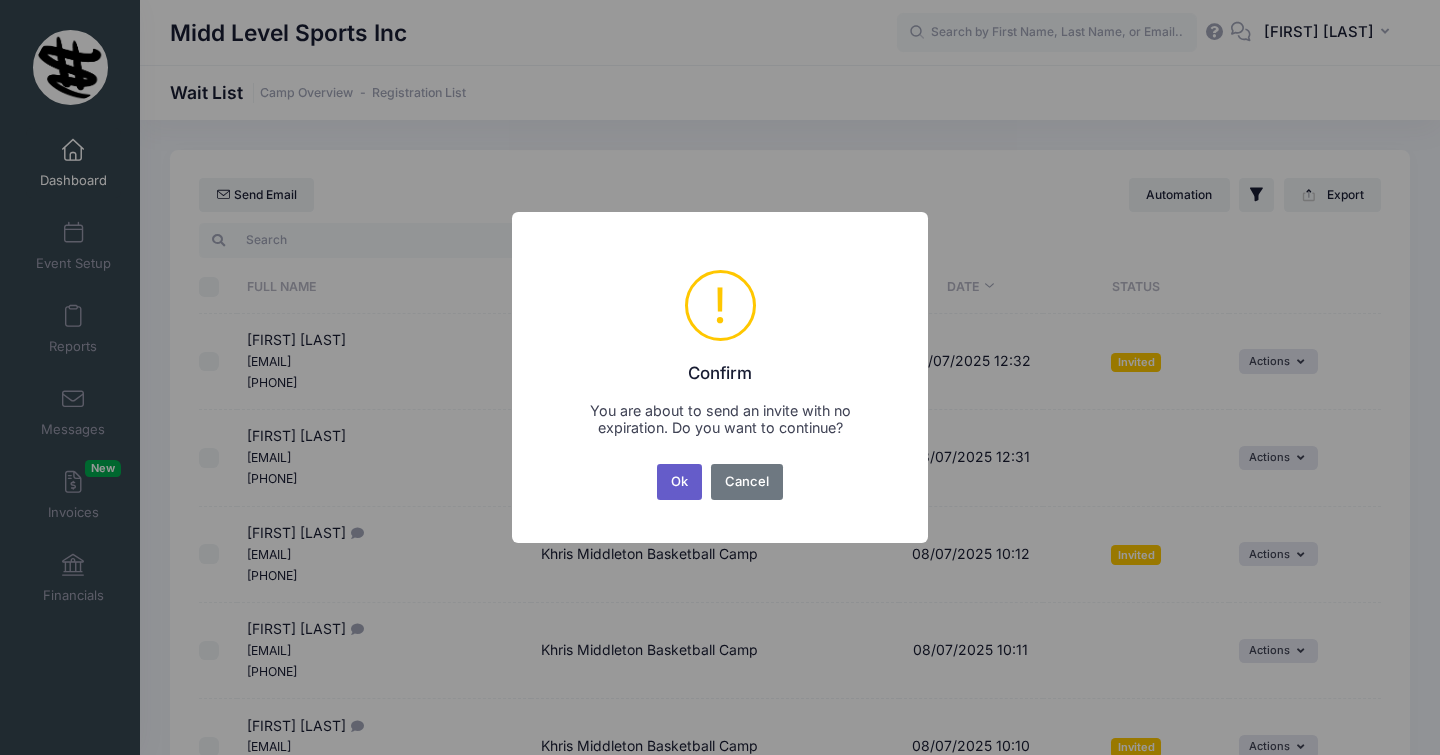 click on "Ok" at bounding box center (680, 482) 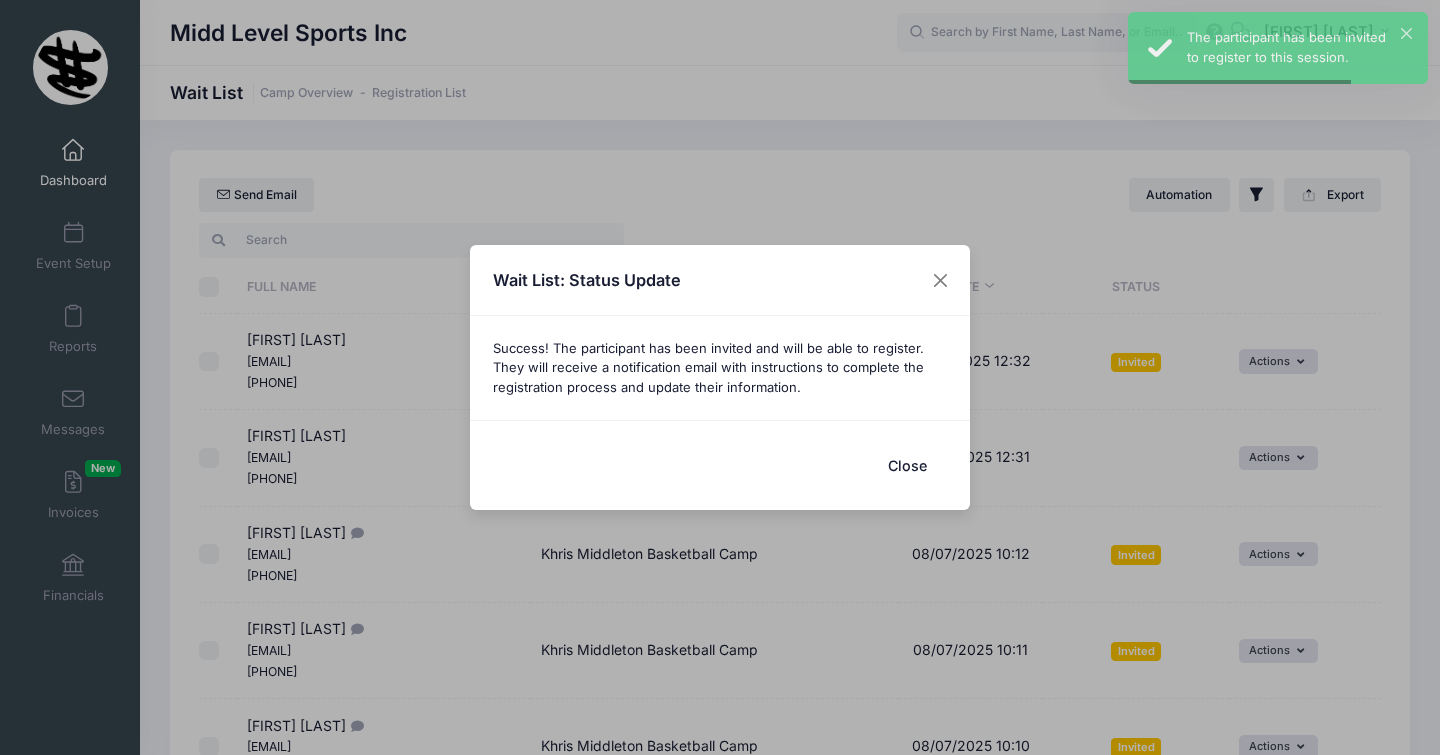 click on "Close" at bounding box center (907, 465) 